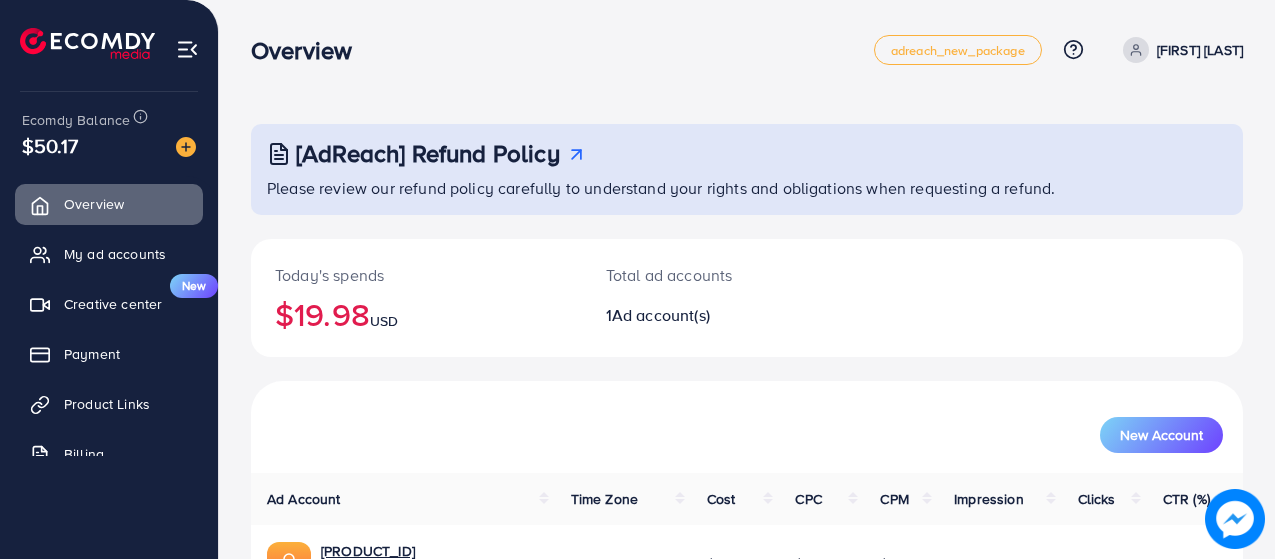 scroll, scrollTop: 0, scrollLeft: 0, axis: both 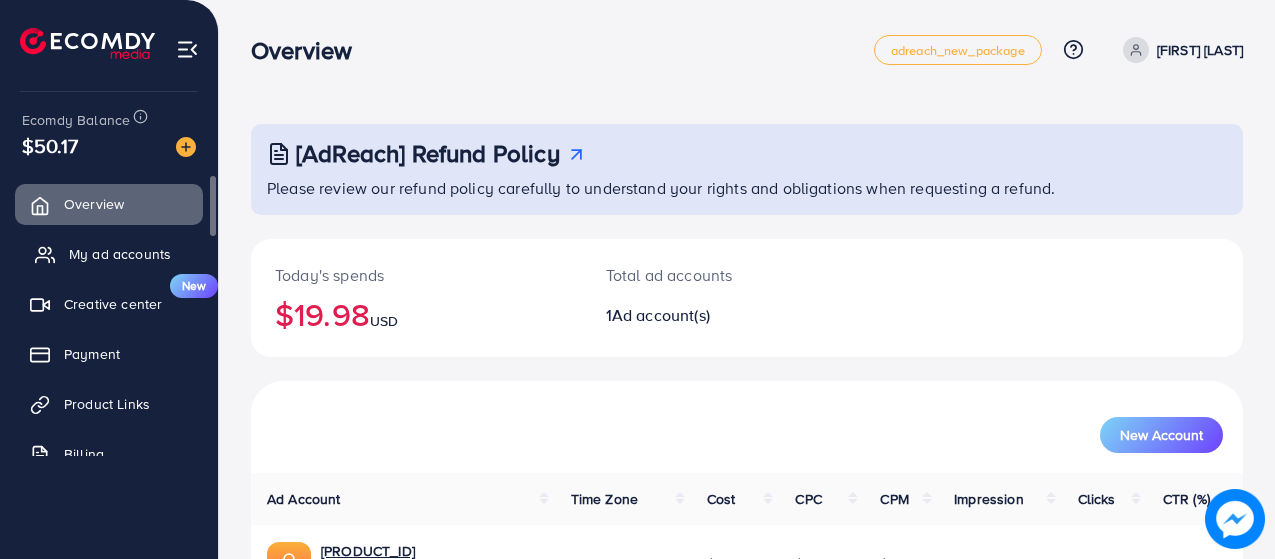 click on "My ad accounts" at bounding box center [109, 254] 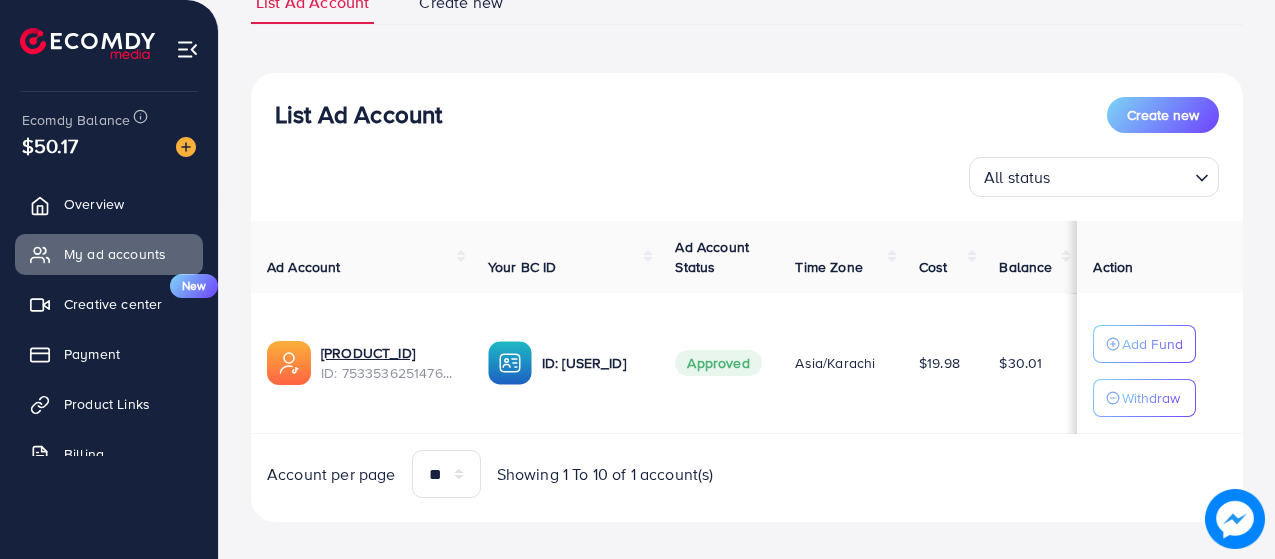 scroll, scrollTop: 186, scrollLeft: 0, axis: vertical 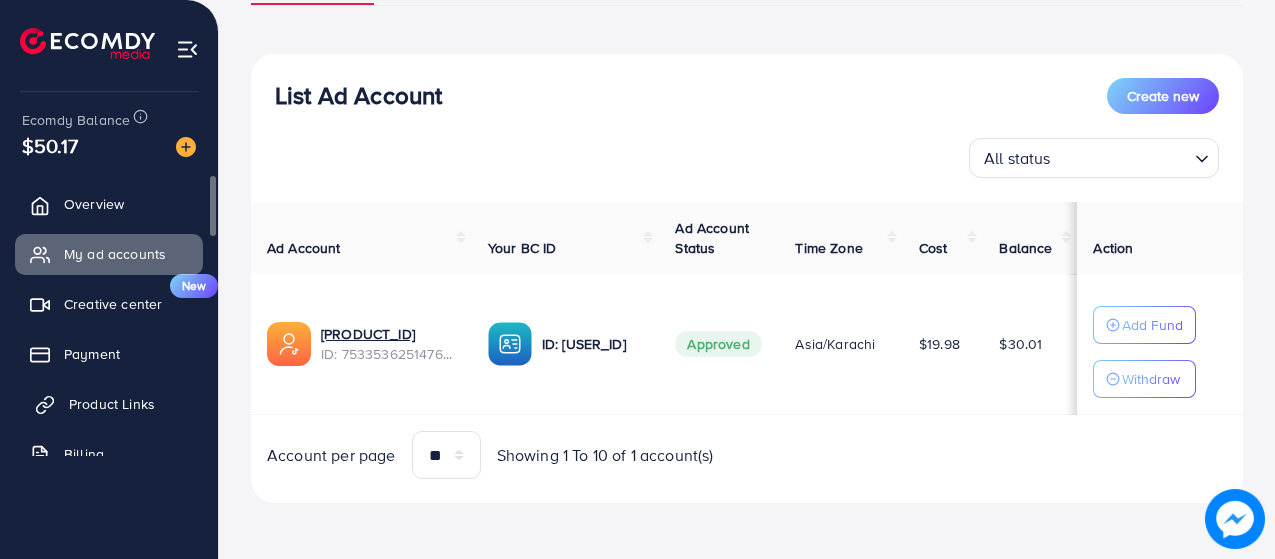 click on "Product Links" at bounding box center (112, 404) 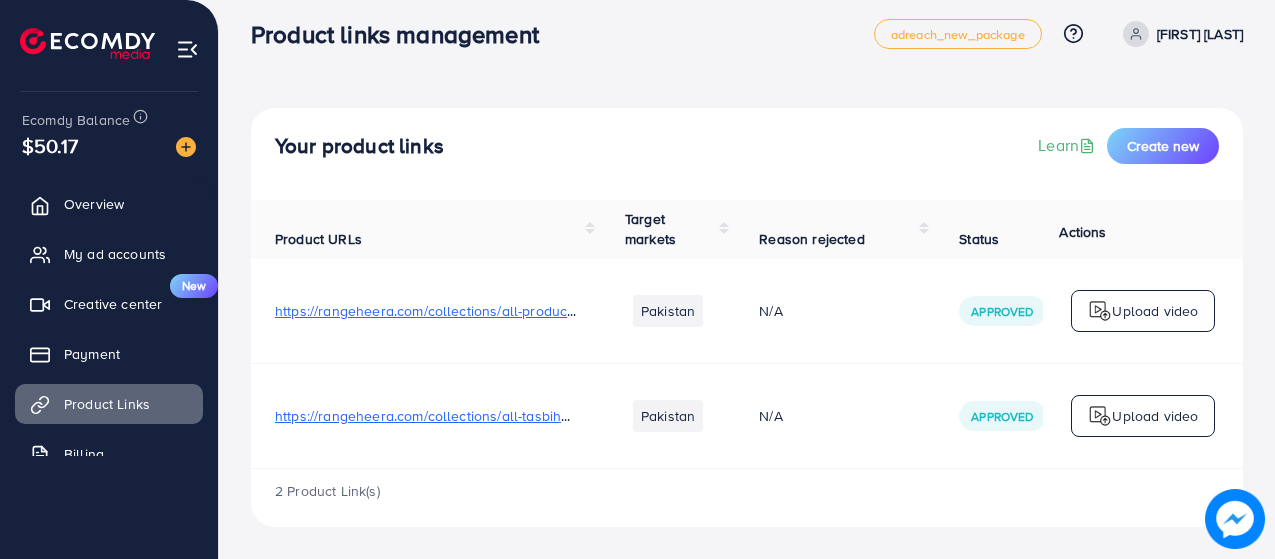 scroll, scrollTop: 0, scrollLeft: 0, axis: both 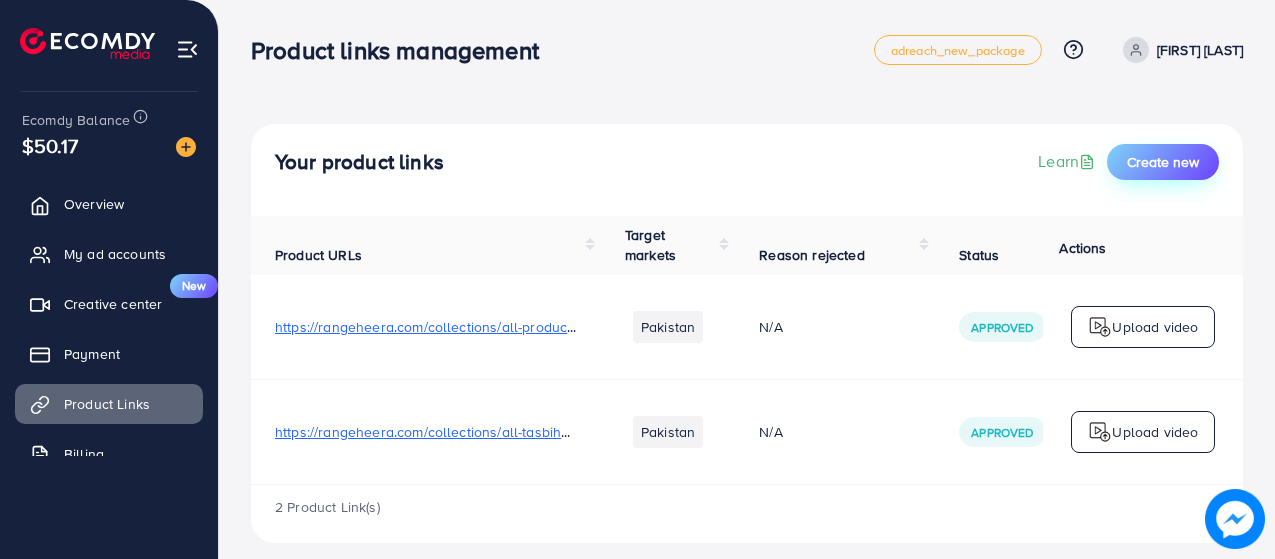 click on "Create new" at bounding box center (1163, 162) 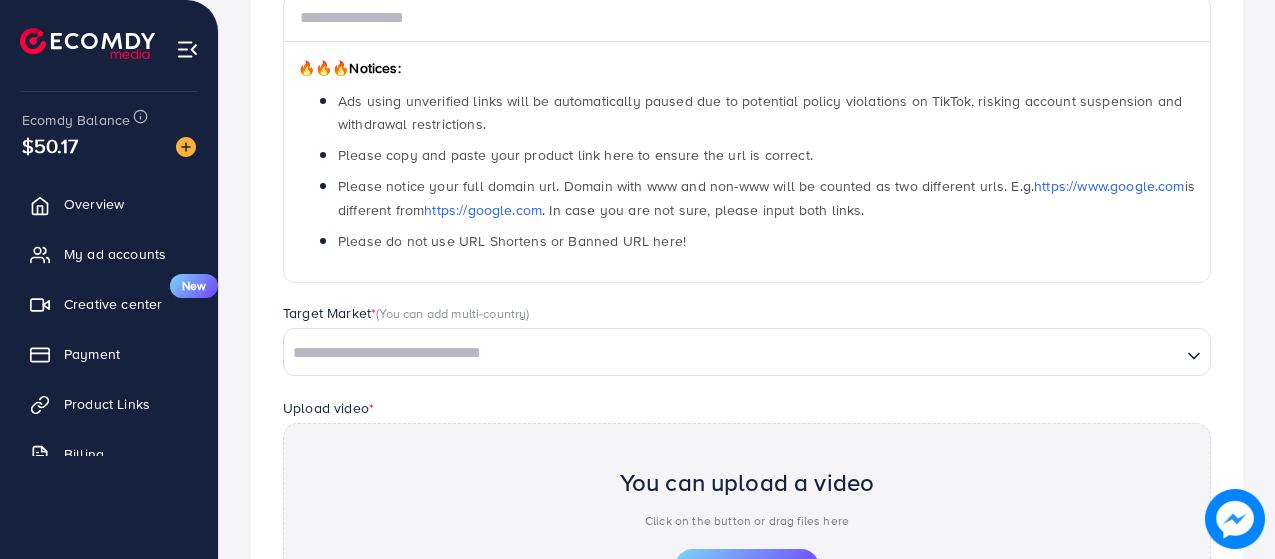scroll, scrollTop: 297, scrollLeft: 0, axis: vertical 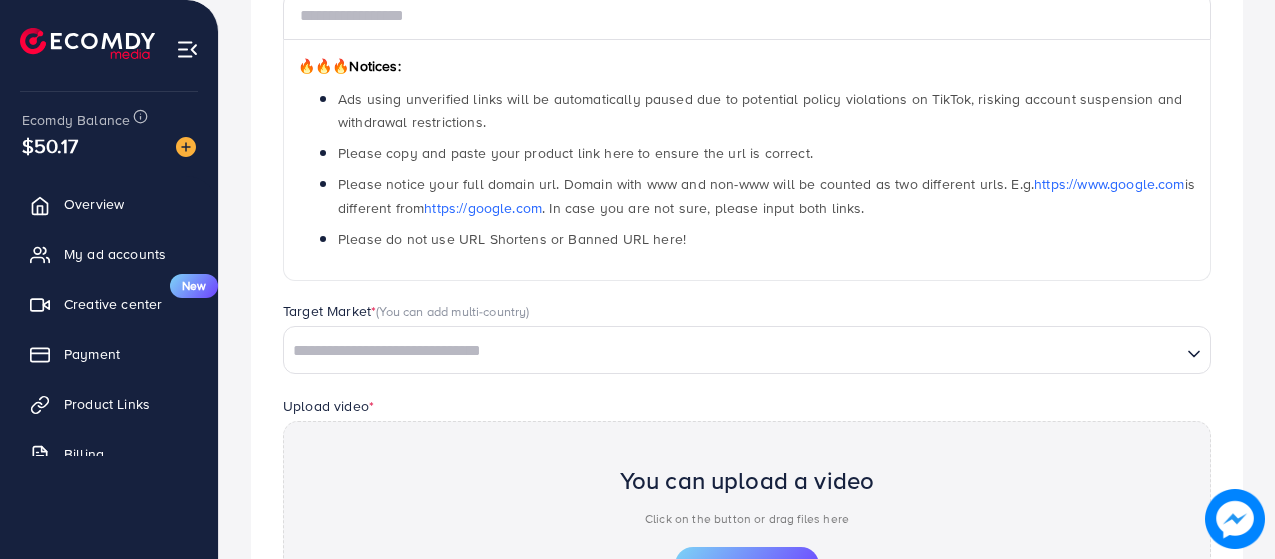 click on "Target Market  *  (You can add multi-country)" at bounding box center (747, 313) 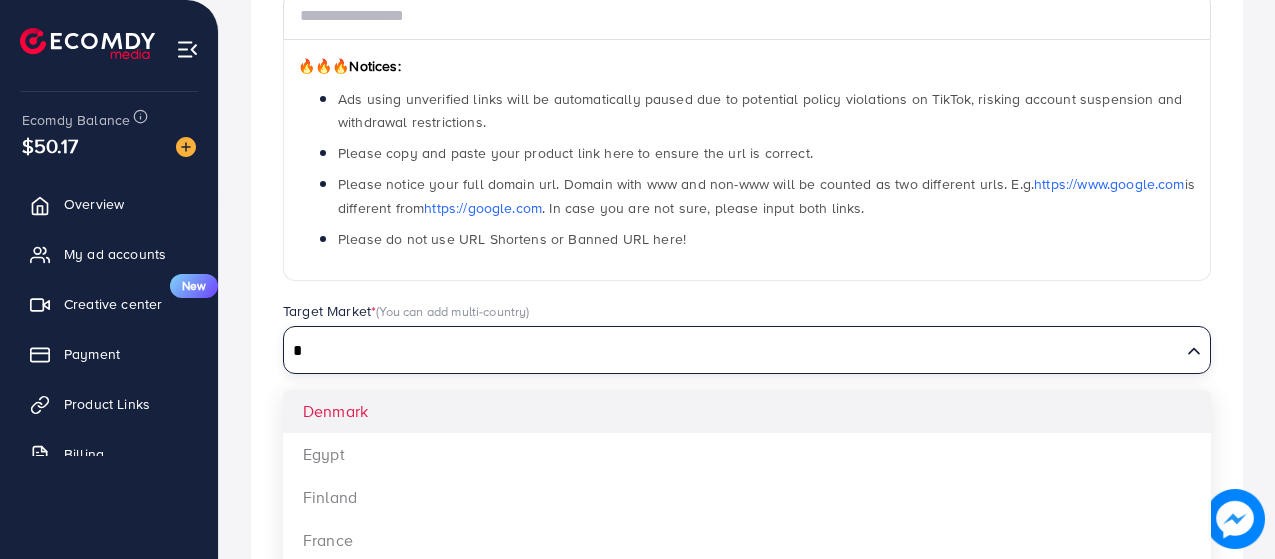 scroll, scrollTop: 0, scrollLeft: 0, axis: both 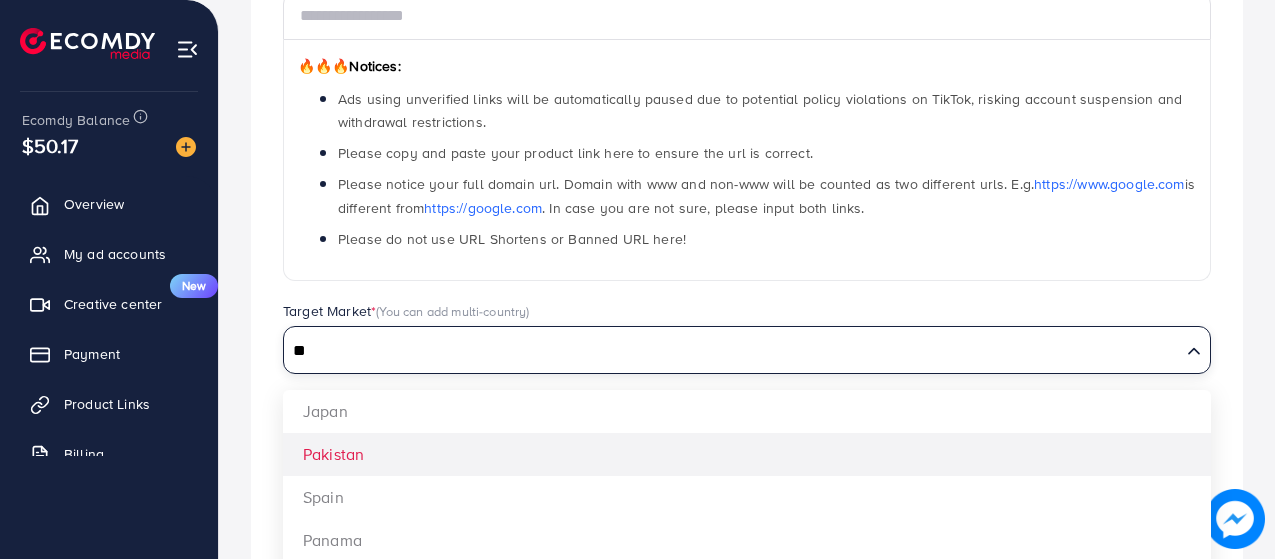 type on "**" 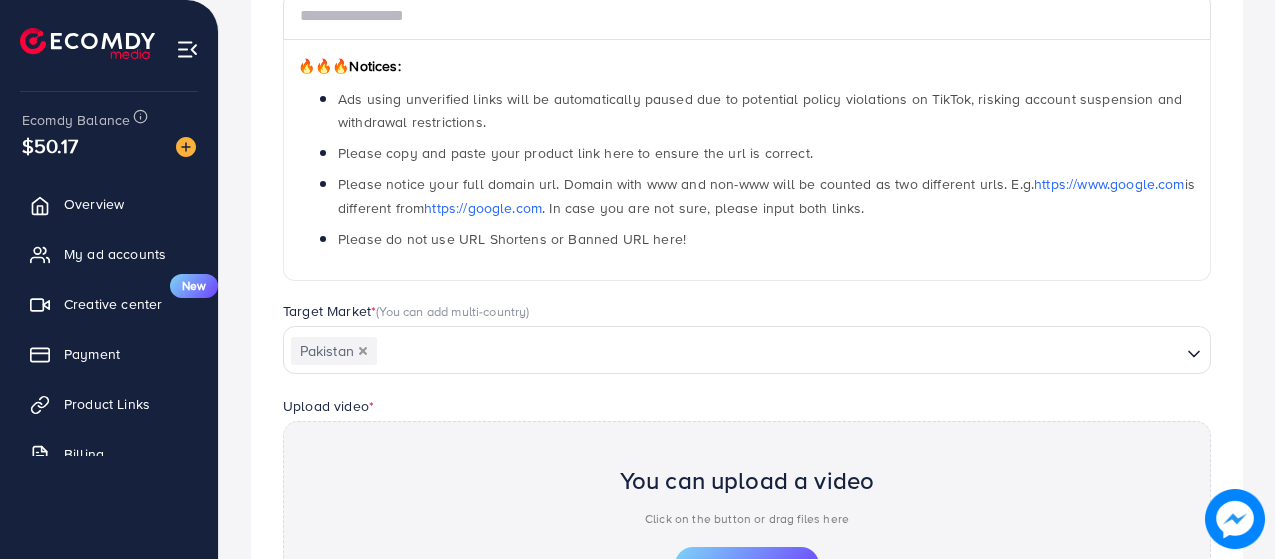 click on "Which products do you want to promote?   Product Url  *  🔥🔥🔥  Notices: Ads using unverified links will be automatically paused due to potential policy violations on TikTok, risking account suspension and withdrawal restrictions. Please copy and paste your product link here to ensure the url is correct. Please notice your full domain url. Domain with www and non-www will be counted as two different urls. E.g.  https://www.google.com  is different from  https://google.com . In case you are not sure, please input both links. Please do not use URL Shortens or Banned URL here!  Target Market  *  (You can add multi-country)
[COUNTRY]
Loading...
[COUNTRY]
[COUNTRY]
[COUNTRY]
[COUNTRY]
Upload video  *  You can upload a video   Click on the button or drag files here   Upload video   Submit" at bounding box center (747, 341) 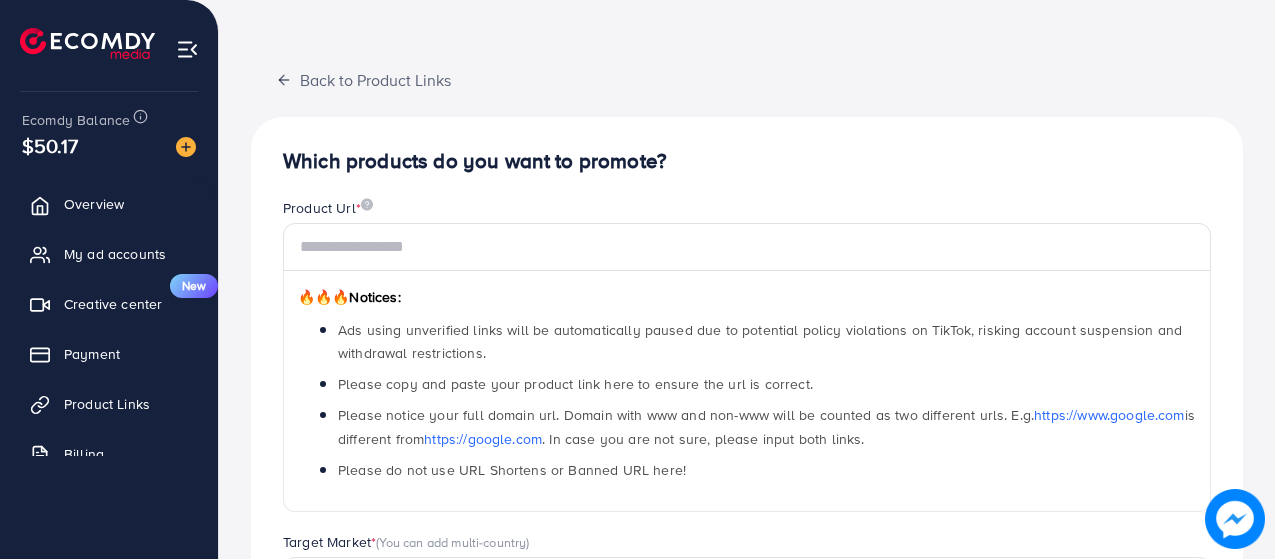 scroll, scrollTop: 0, scrollLeft: 0, axis: both 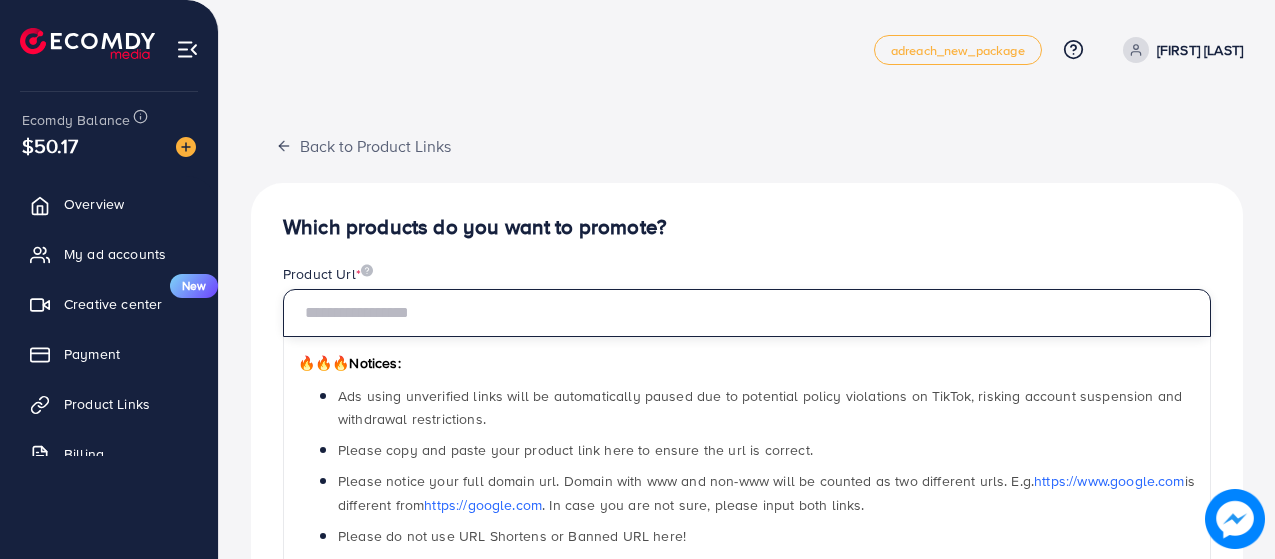 click at bounding box center [747, 313] 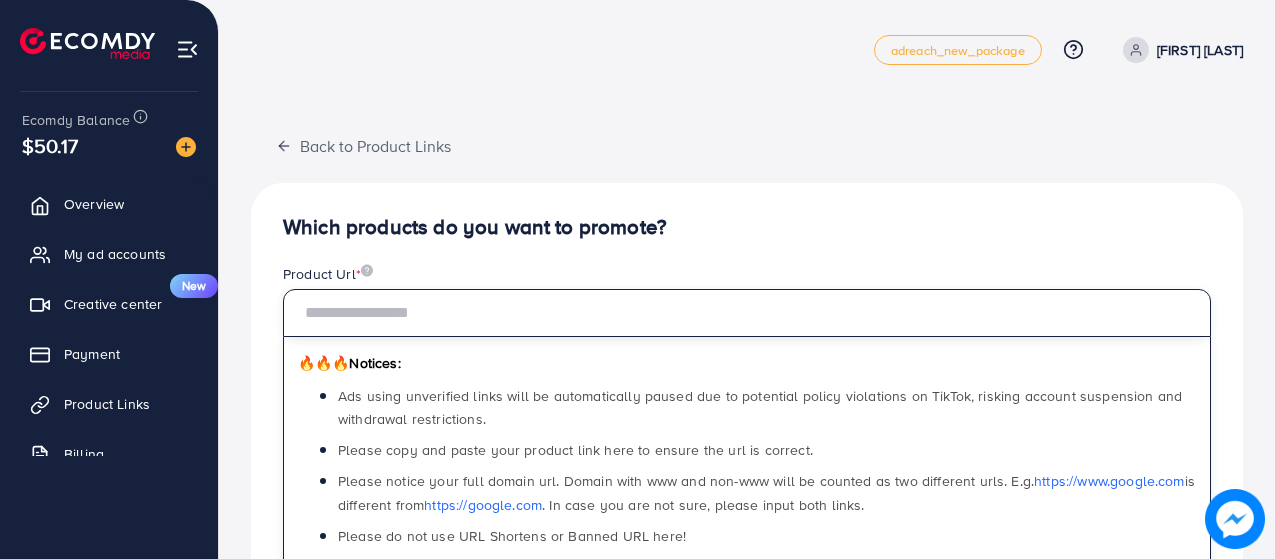 paste on "**********" 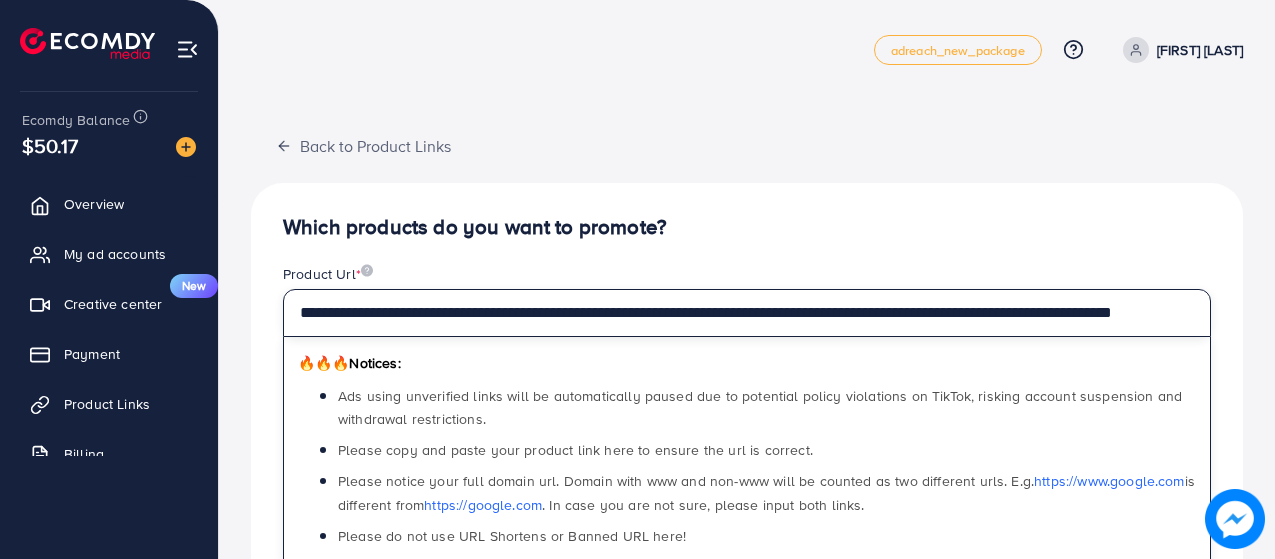 scroll, scrollTop: 0, scrollLeft: 213, axis: horizontal 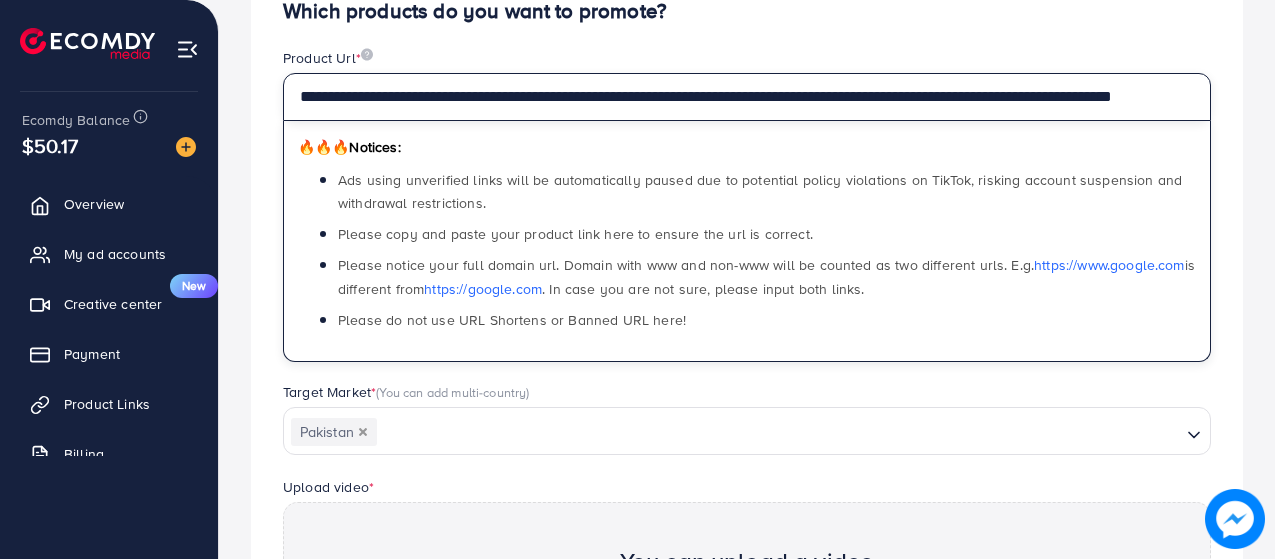 type on "**********" 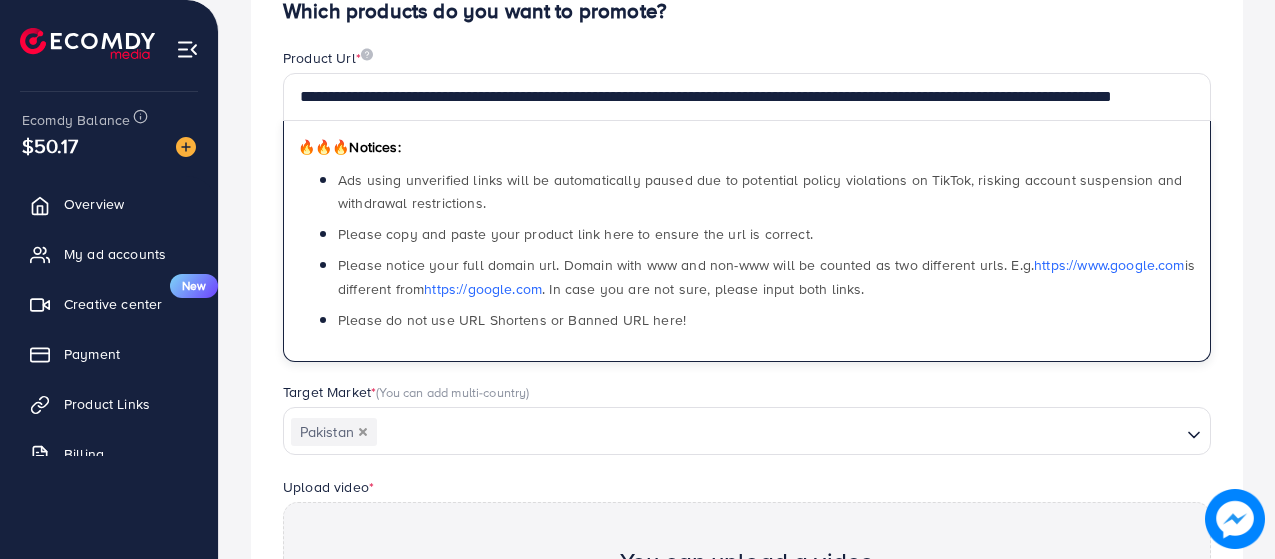 scroll, scrollTop: 0, scrollLeft: 0, axis: both 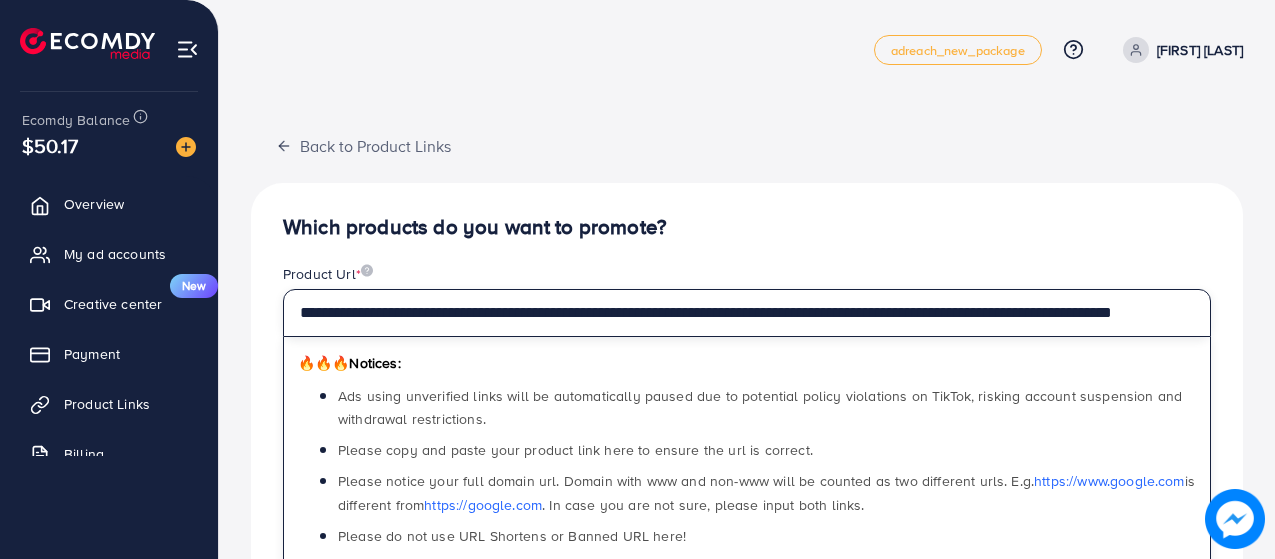 click on "**********" at bounding box center (747, 313) 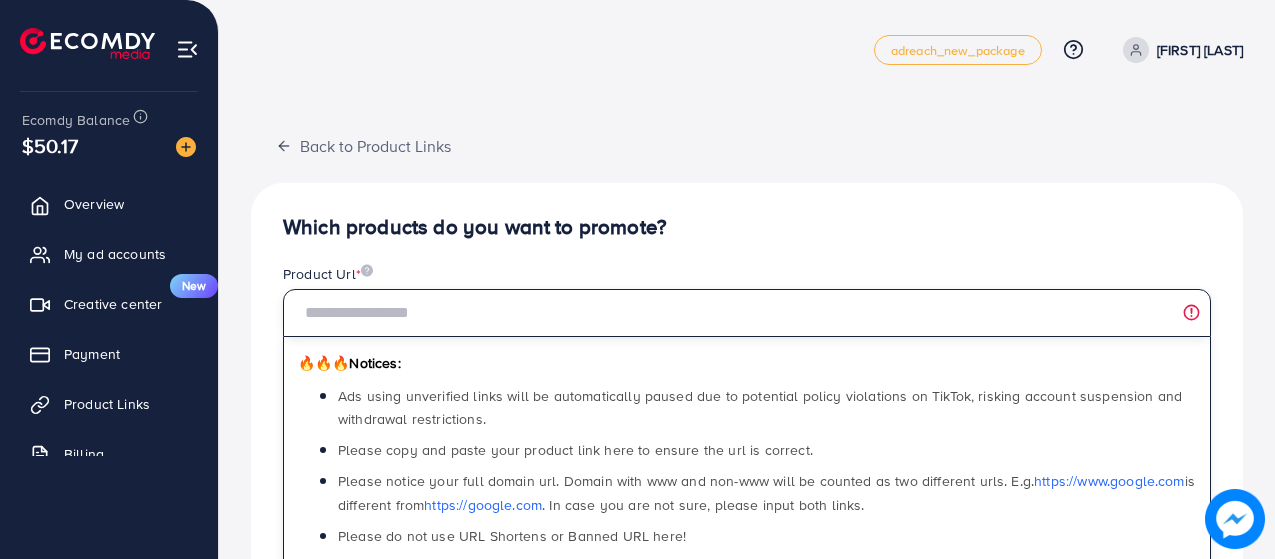 scroll, scrollTop: 0, scrollLeft: 0, axis: both 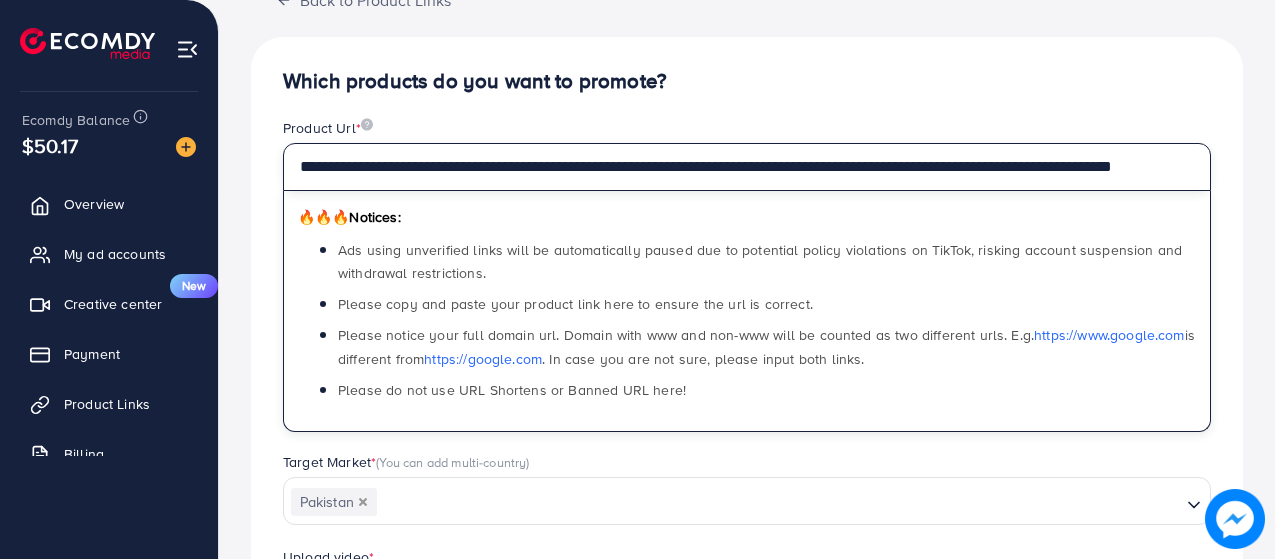 drag, startPoint x: 352, startPoint y: 168, endPoint x: 535, endPoint y: 162, distance: 183.09833 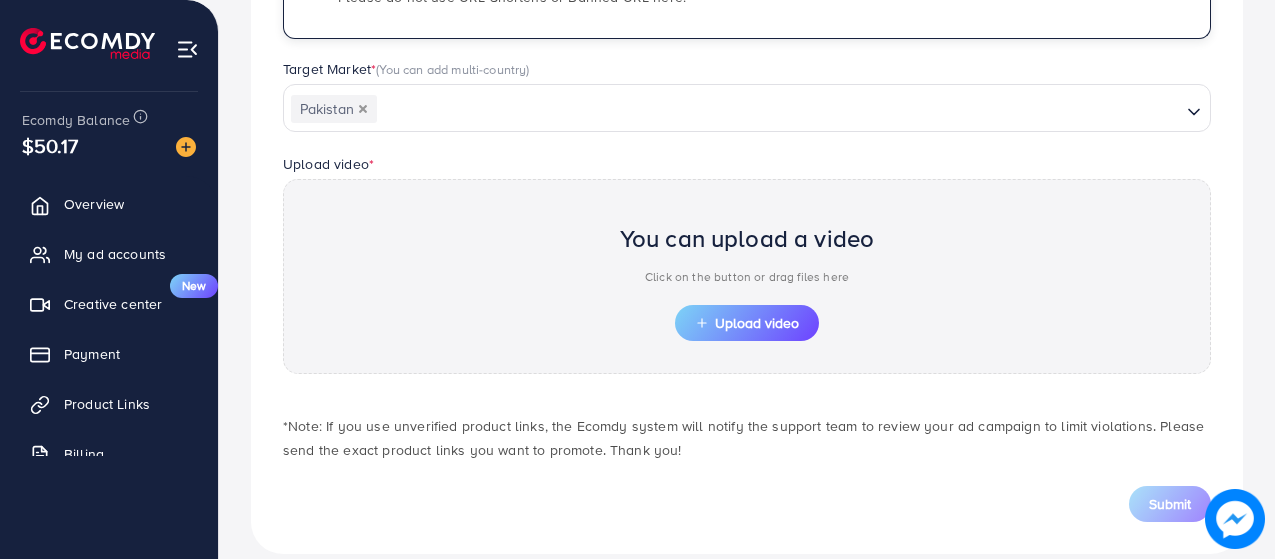 scroll, scrollTop: 566, scrollLeft: 0, axis: vertical 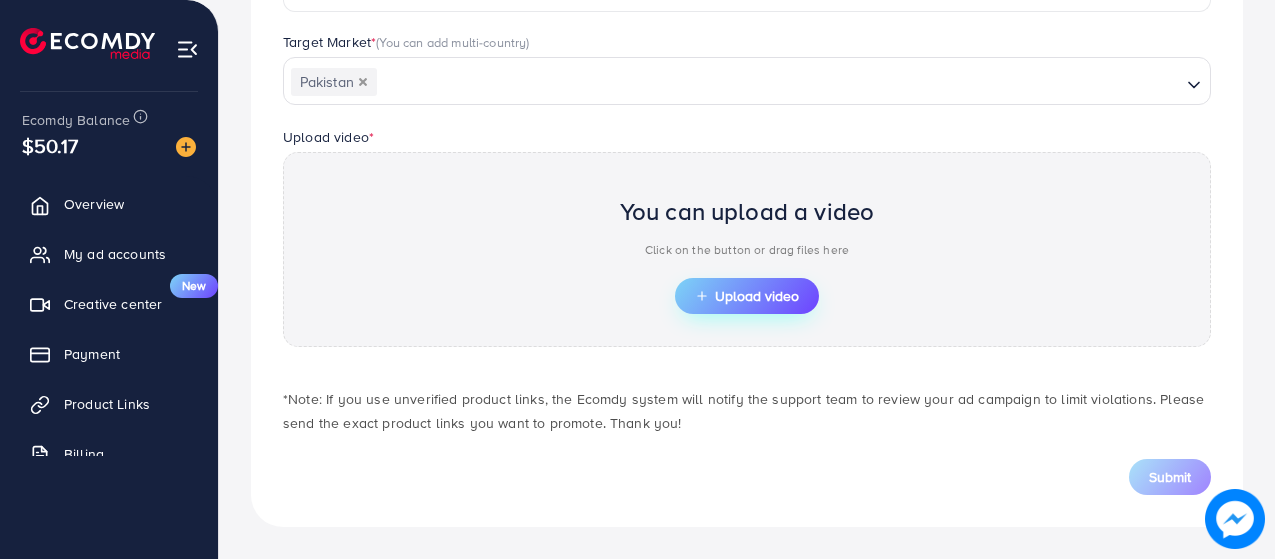 click on "Upload video" at bounding box center [747, 296] 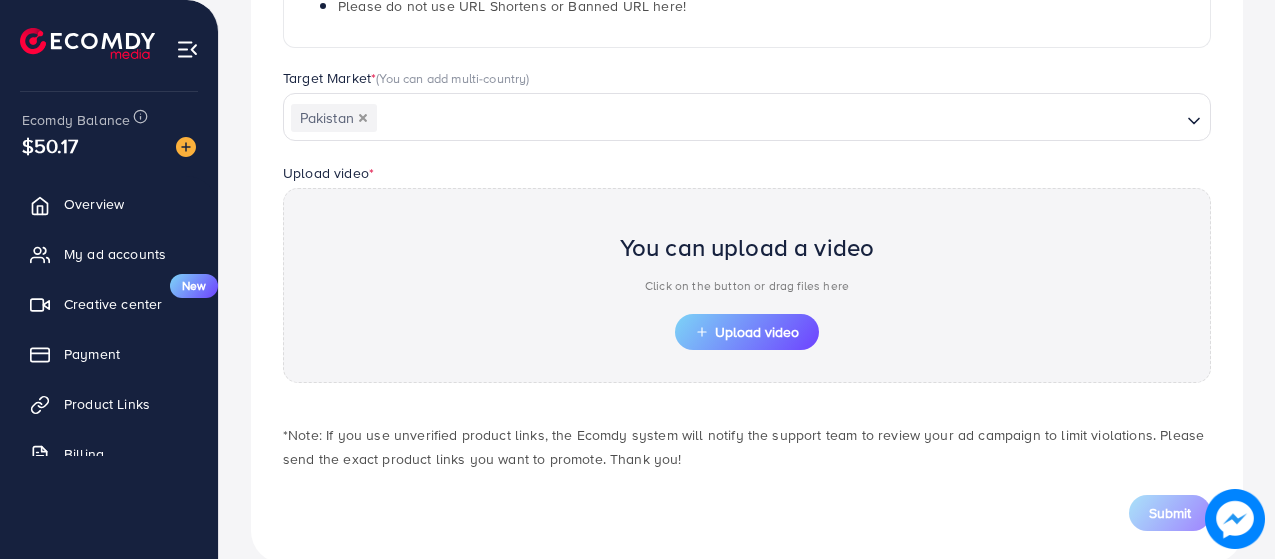 scroll, scrollTop: 548, scrollLeft: 0, axis: vertical 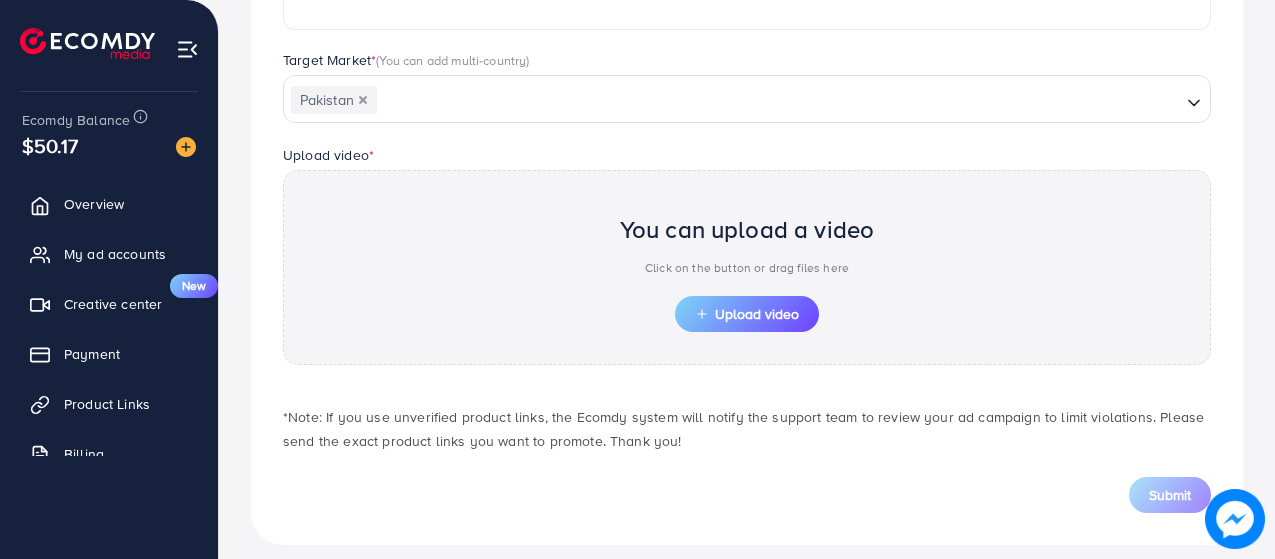click on "You can upload a video   Click on the button or drag files here" at bounding box center [747, 249] 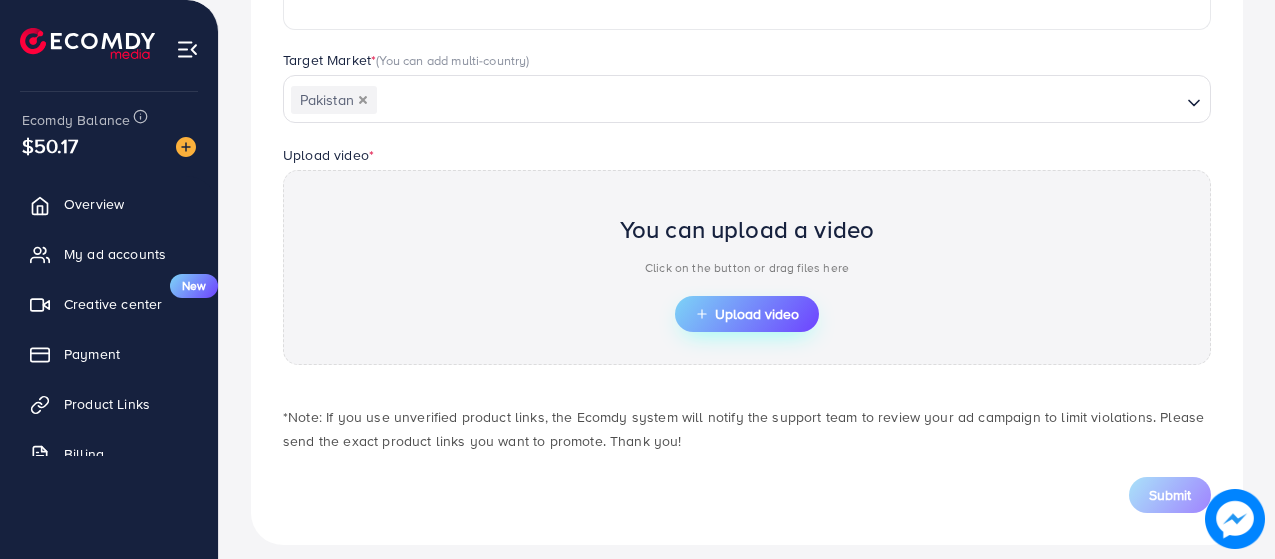 click on "Upload video" at bounding box center [747, 314] 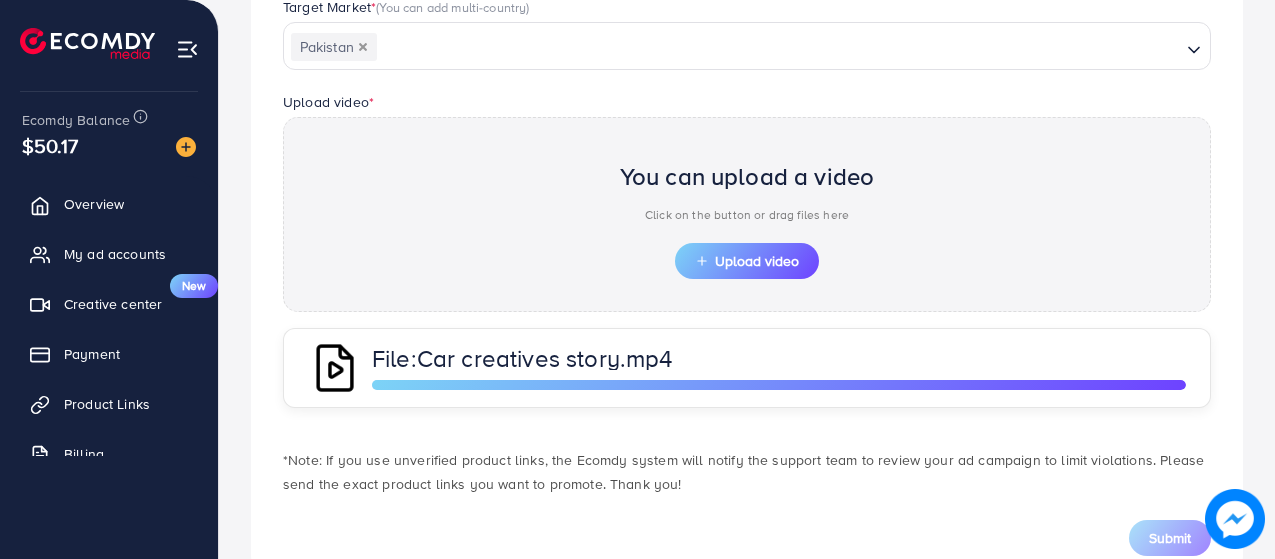 scroll, scrollTop: 600, scrollLeft: 0, axis: vertical 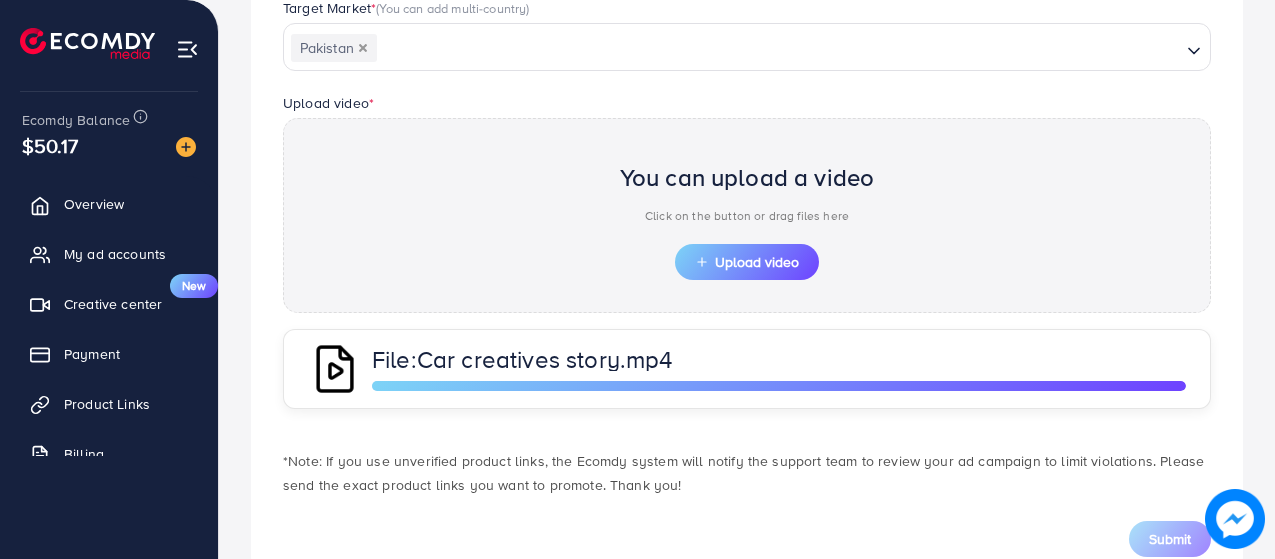 click on "File:  Car creatives story.mp4" at bounding box center (697, 359) 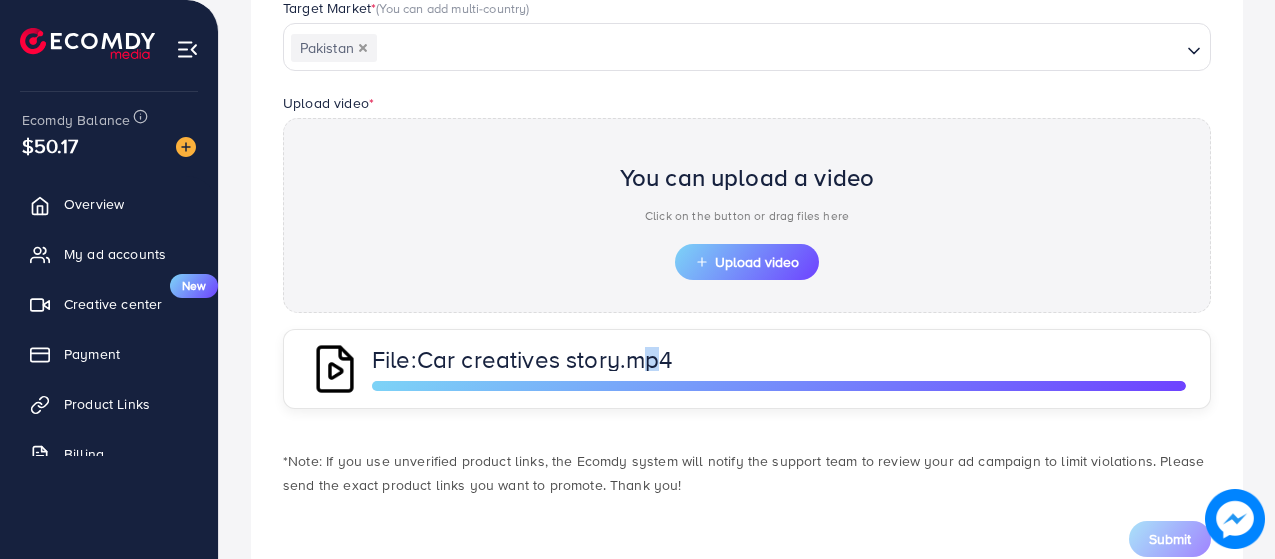 drag, startPoint x: 836, startPoint y: 352, endPoint x: 656, endPoint y: 358, distance: 180.09998 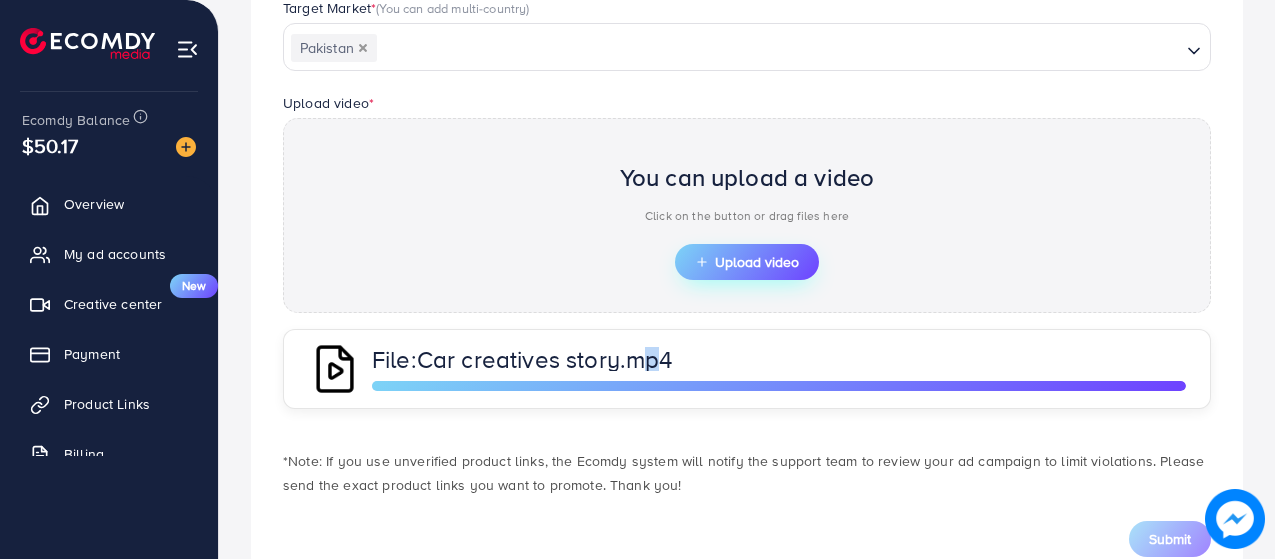 click on "Upload video" at bounding box center [747, 262] 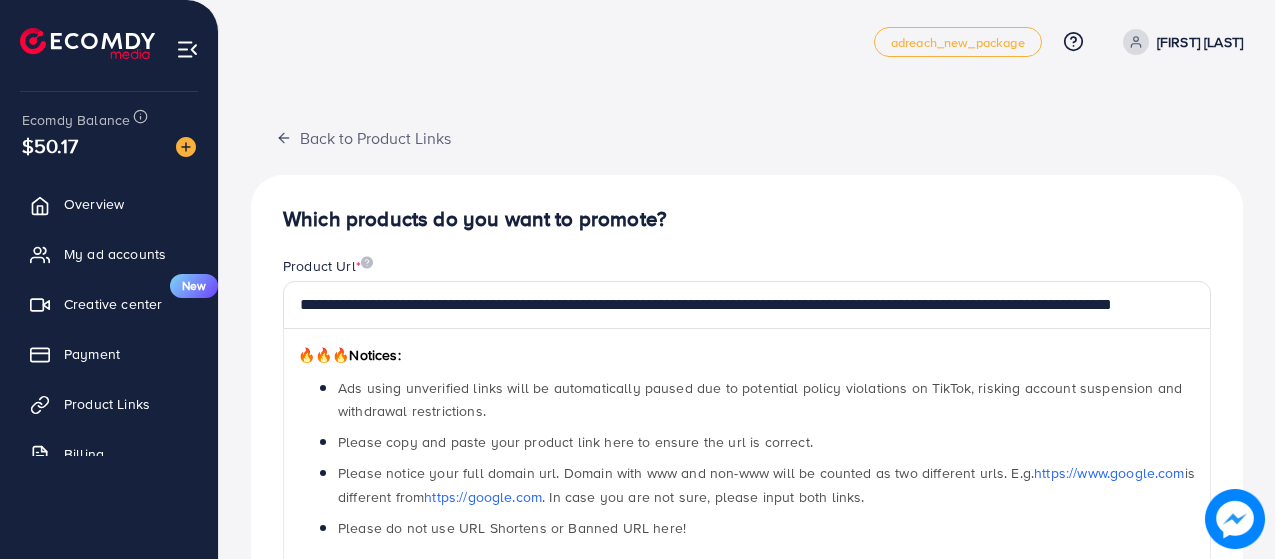 scroll, scrollTop: 0, scrollLeft: 0, axis: both 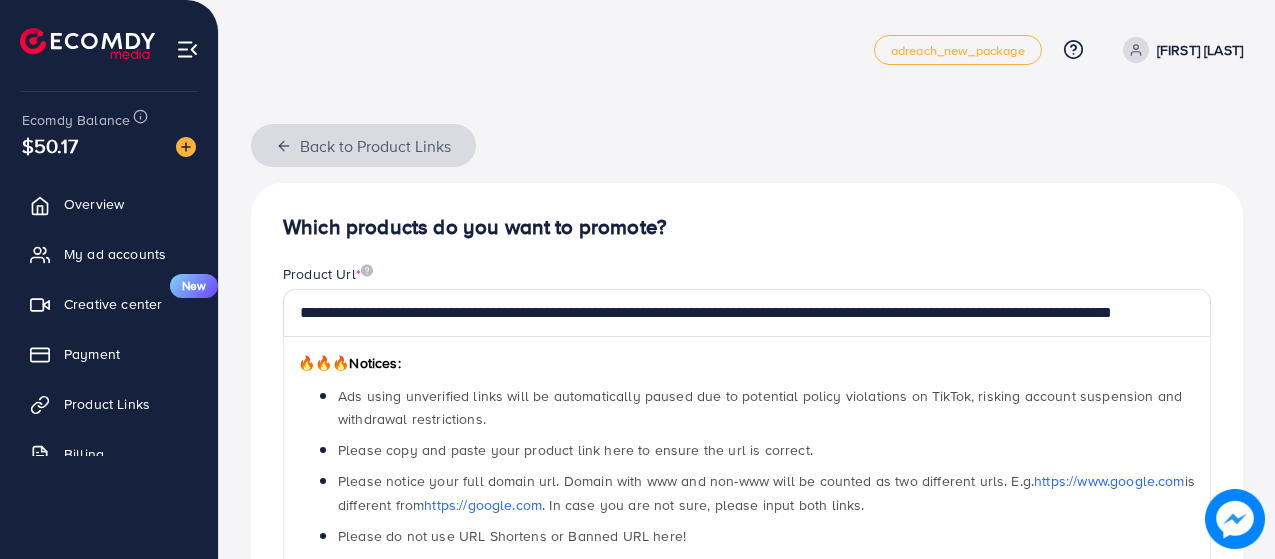 click 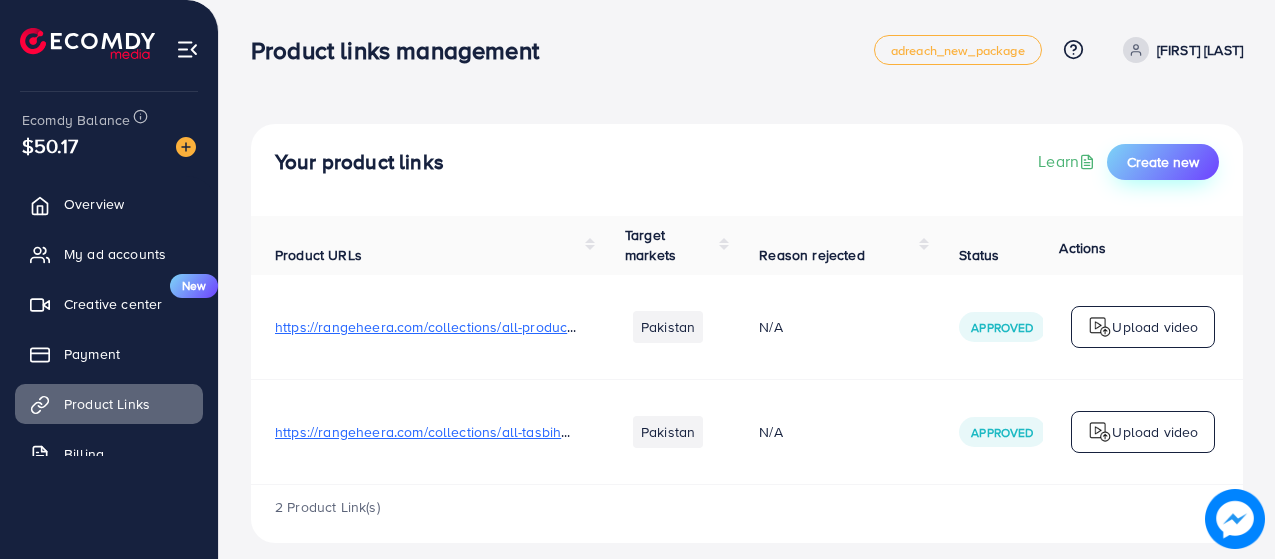 scroll, scrollTop: 21, scrollLeft: 0, axis: vertical 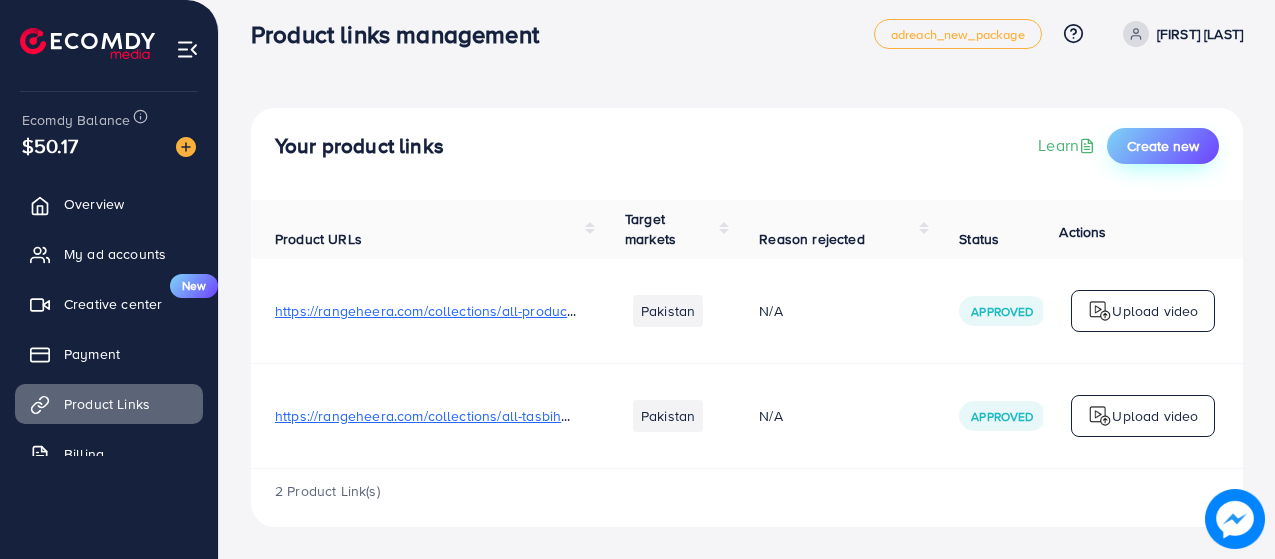 click on "Create new" at bounding box center [1163, 146] 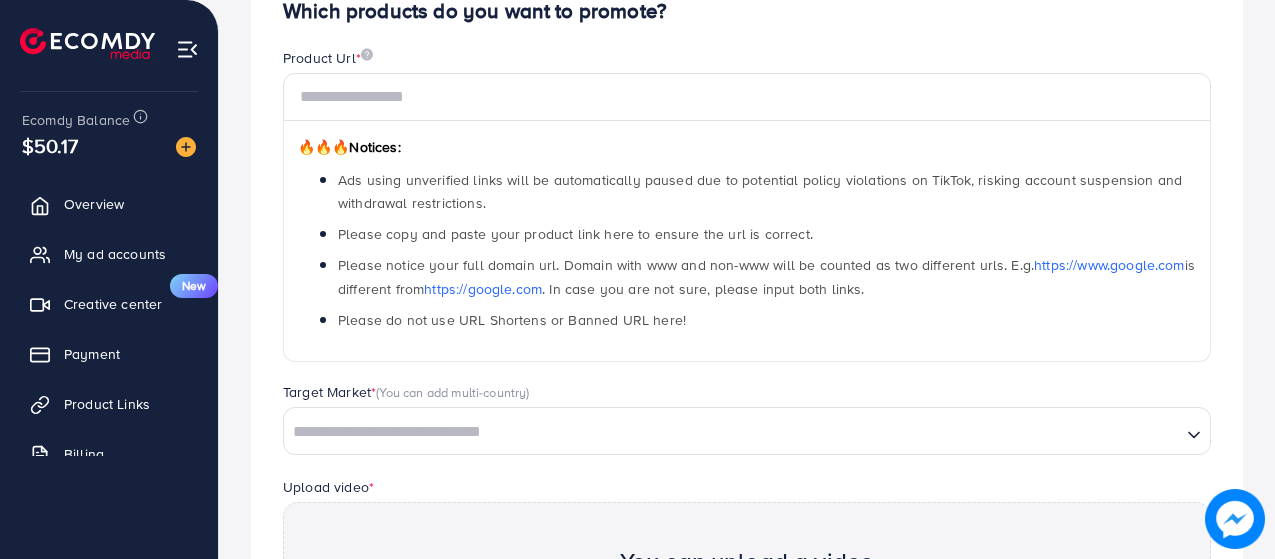 scroll, scrollTop: 215, scrollLeft: 0, axis: vertical 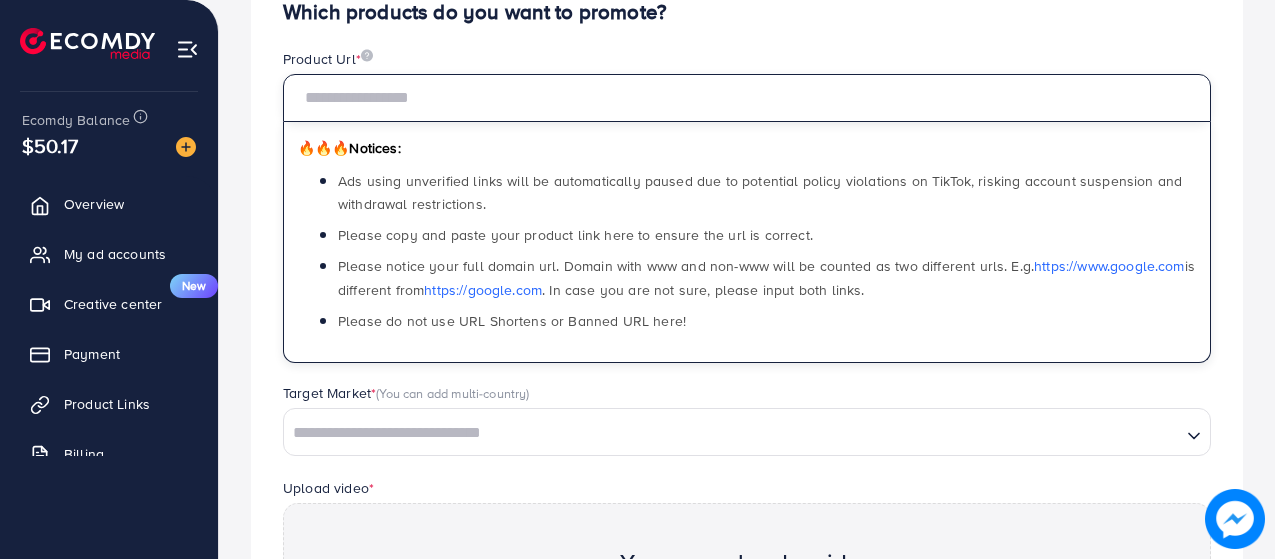 paste on "**********" 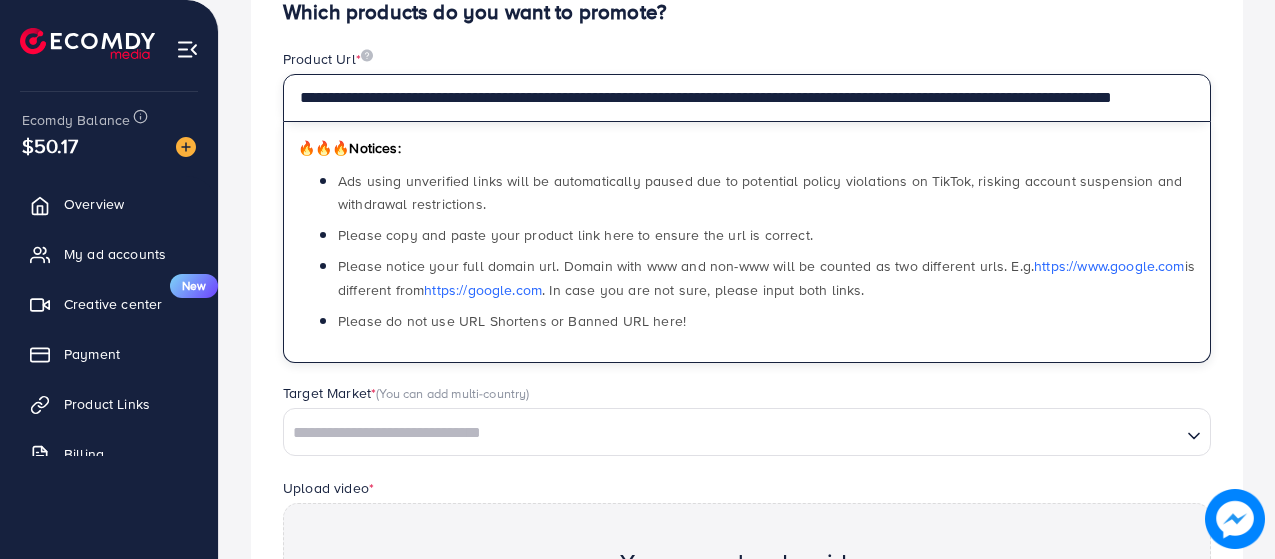 scroll, scrollTop: 0, scrollLeft: 213, axis: horizontal 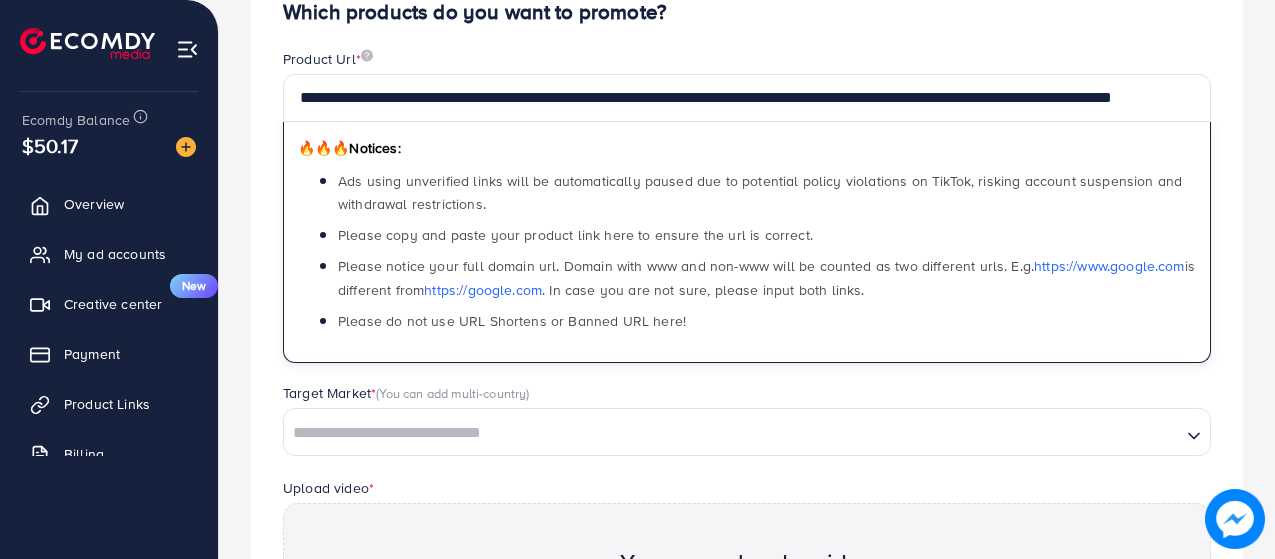 click on "🔥🔥🔥  Notices: Ads using unverified links will be automatically paused due to potential policy violations on TikTok, risking account suspension and withdrawal restrictions. Please copy and paste your product link here to ensure the url is correct. Please notice your full domain url. Domain with www and non-www will be counted as two different urls. E.g.  https://www.google.com  is different from  https://google.com . In case you are not sure, please input both links. Please do not use URL Shortens or Banned URL here!" at bounding box center (747, 242) 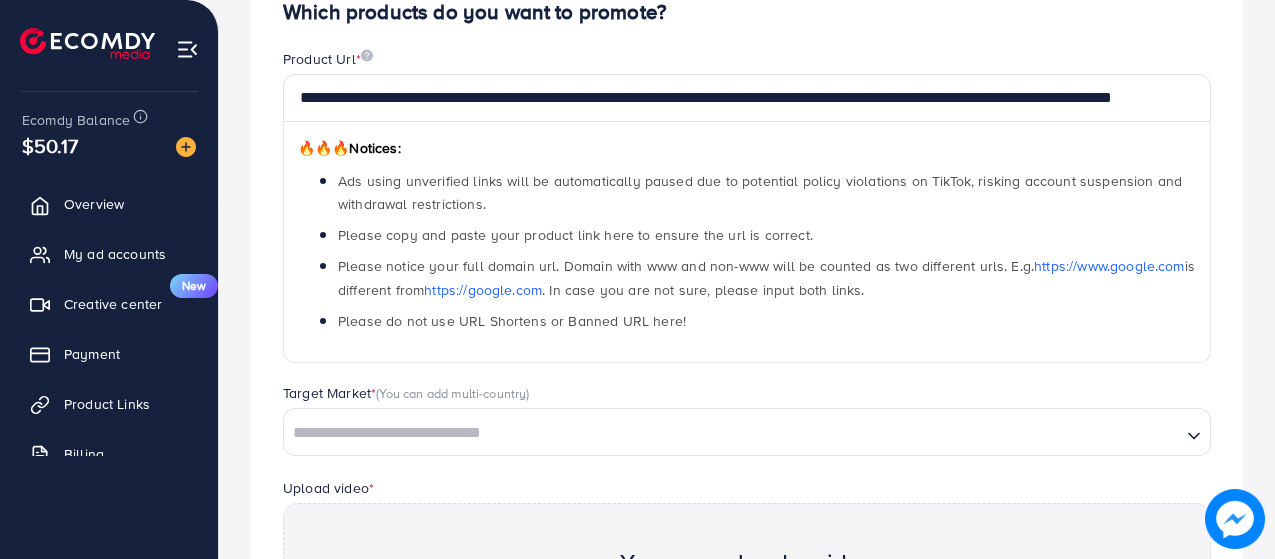 scroll, scrollTop: 0, scrollLeft: 0, axis: both 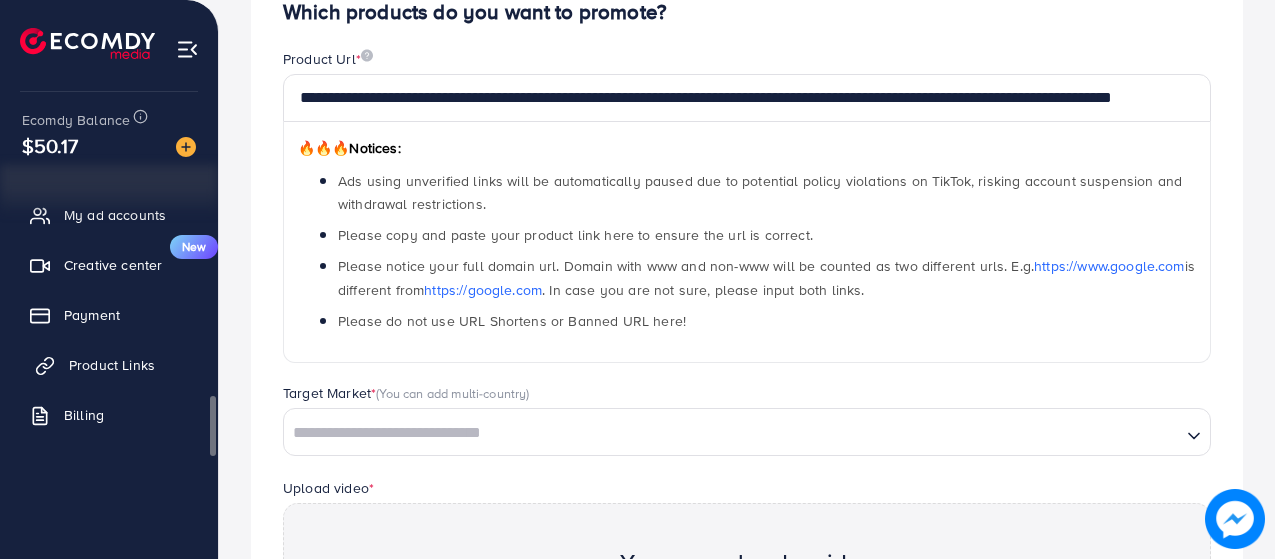 click on "Product Links" at bounding box center (112, 365) 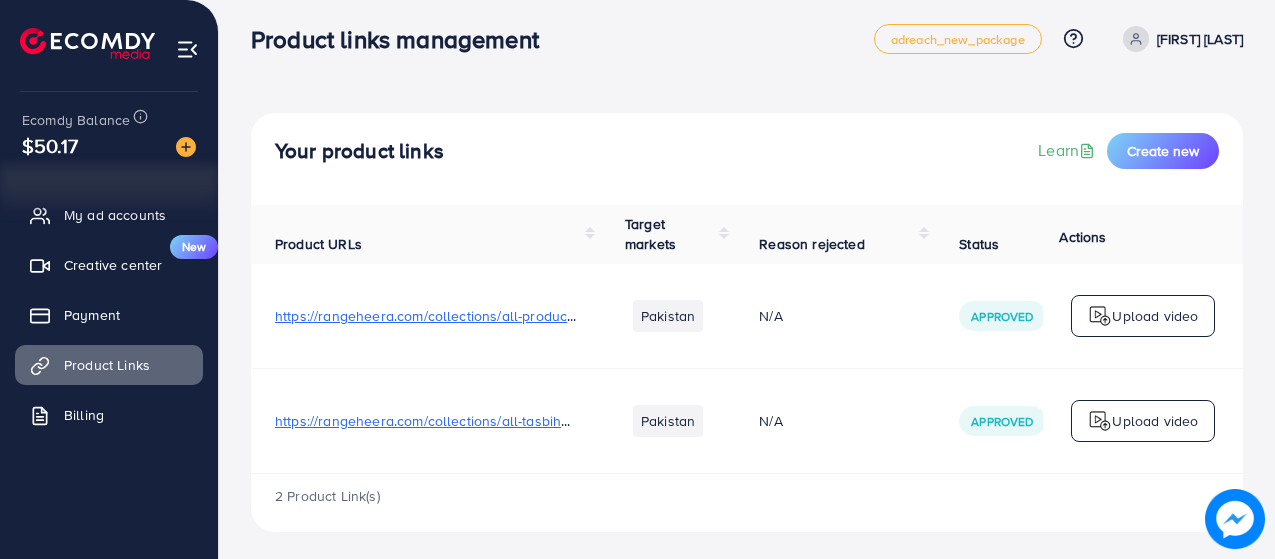 scroll, scrollTop: 21, scrollLeft: 0, axis: vertical 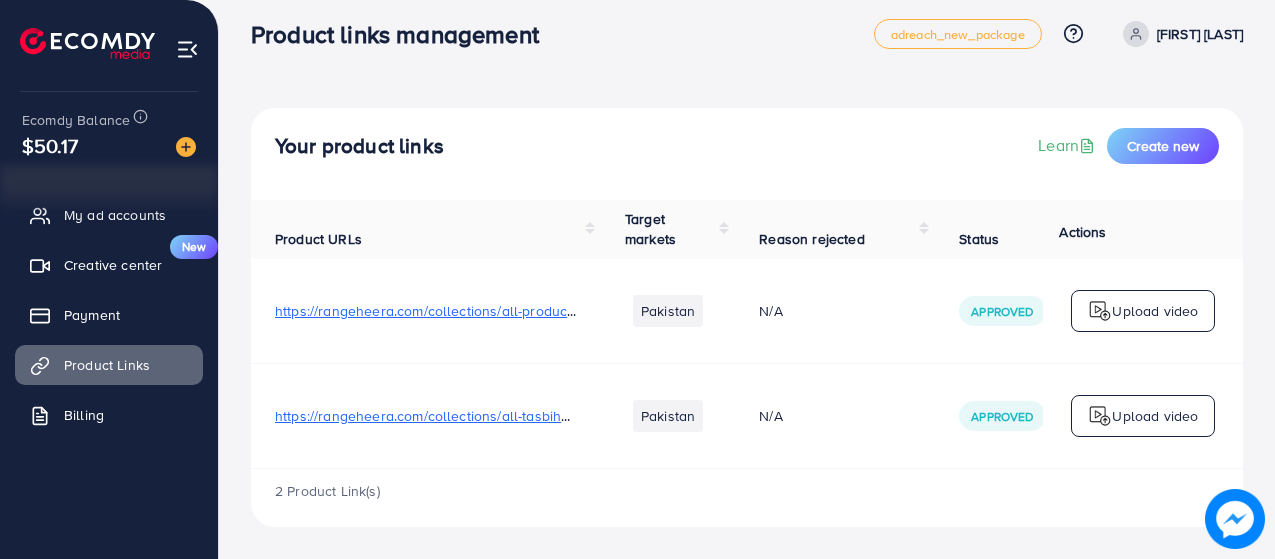 click on "Approved" at bounding box center (1002, 311) 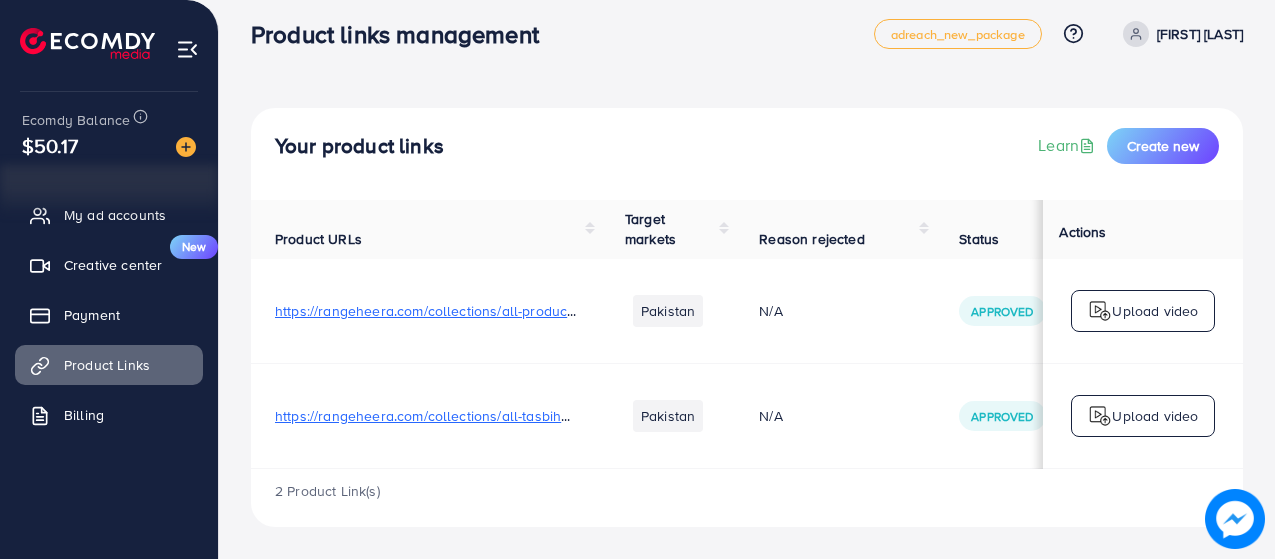scroll, scrollTop: 0, scrollLeft: 389, axis: horizontal 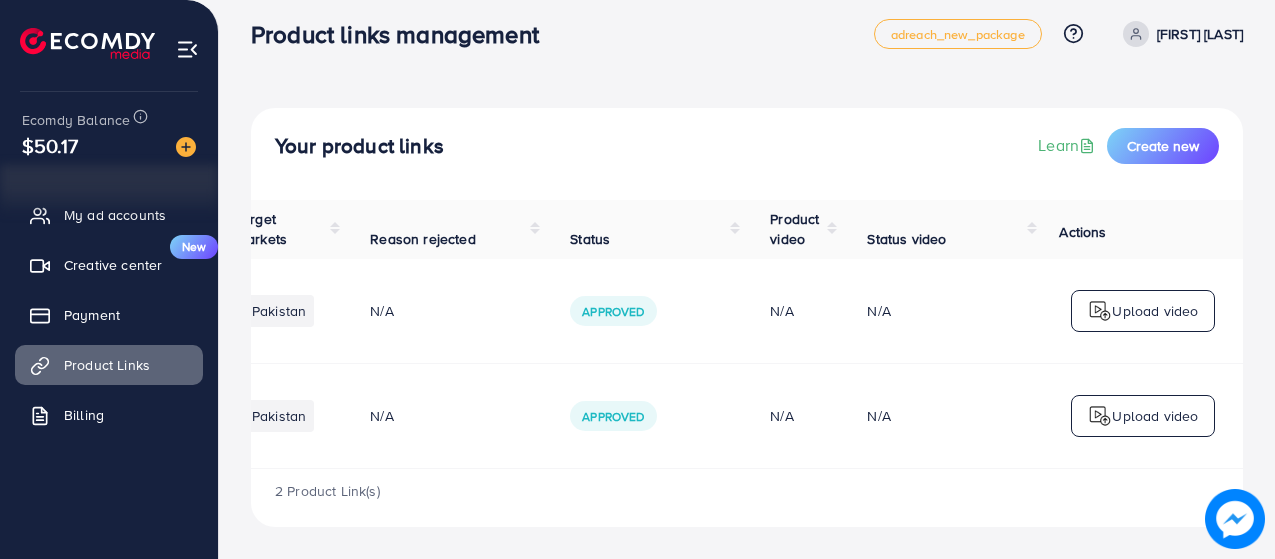 click on "N/A" at bounding box center (943, 415) 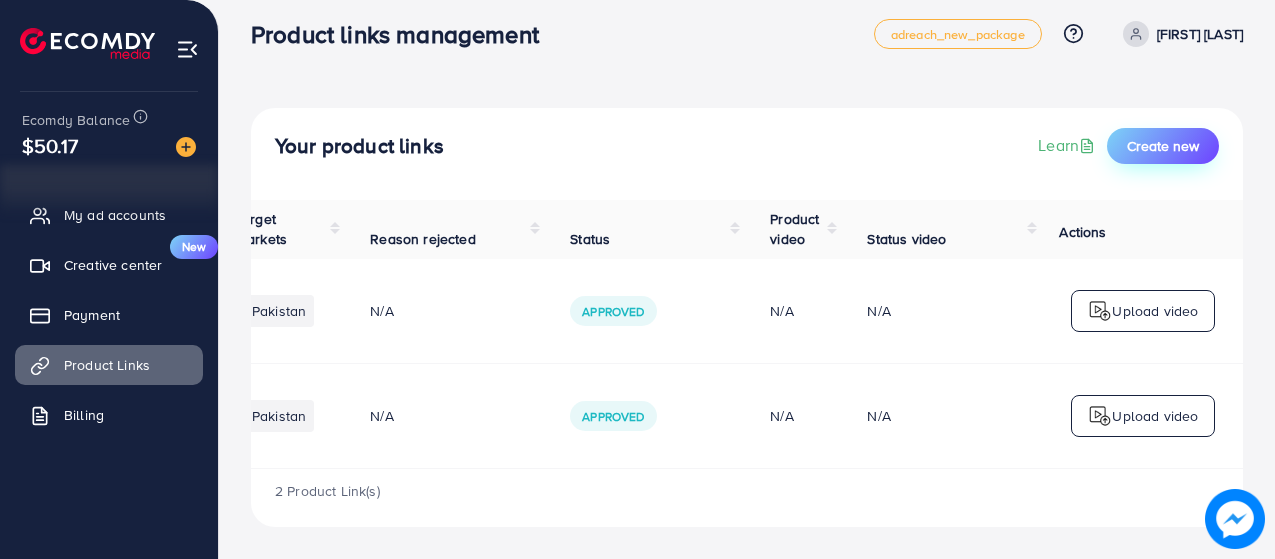 click on "Create new" at bounding box center (1163, 146) 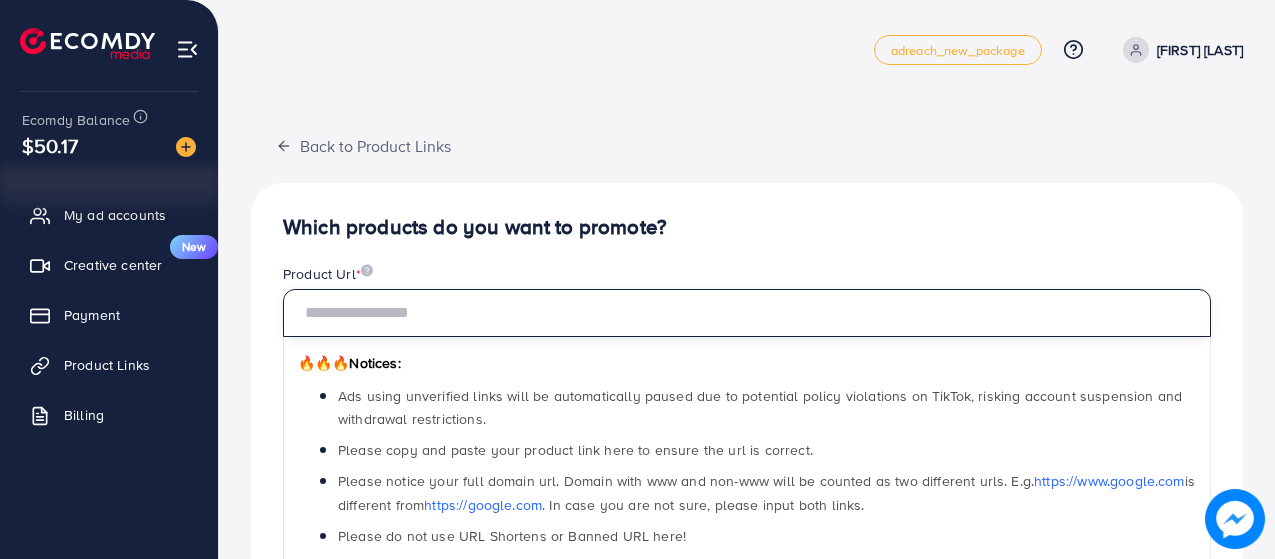 click at bounding box center [747, 313] 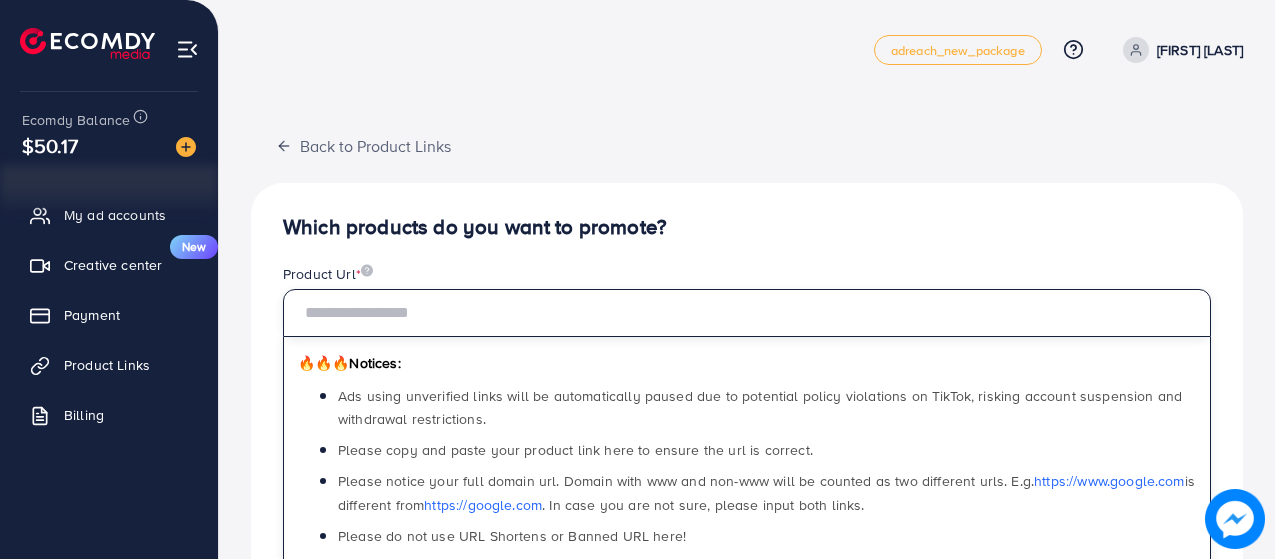 paste on "**********" 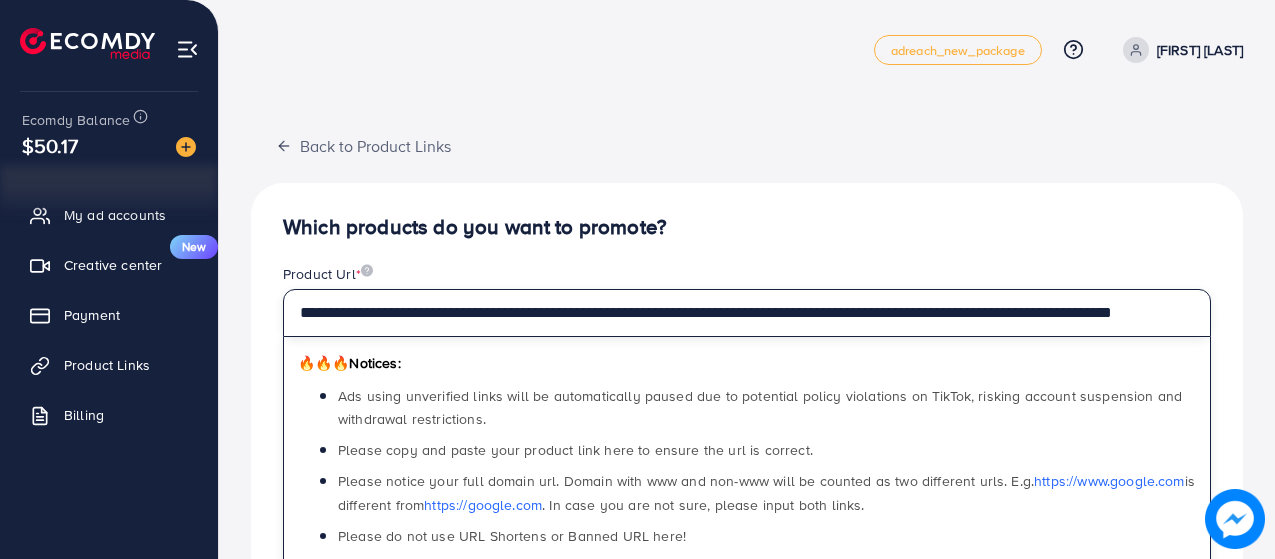scroll, scrollTop: 0, scrollLeft: 213, axis: horizontal 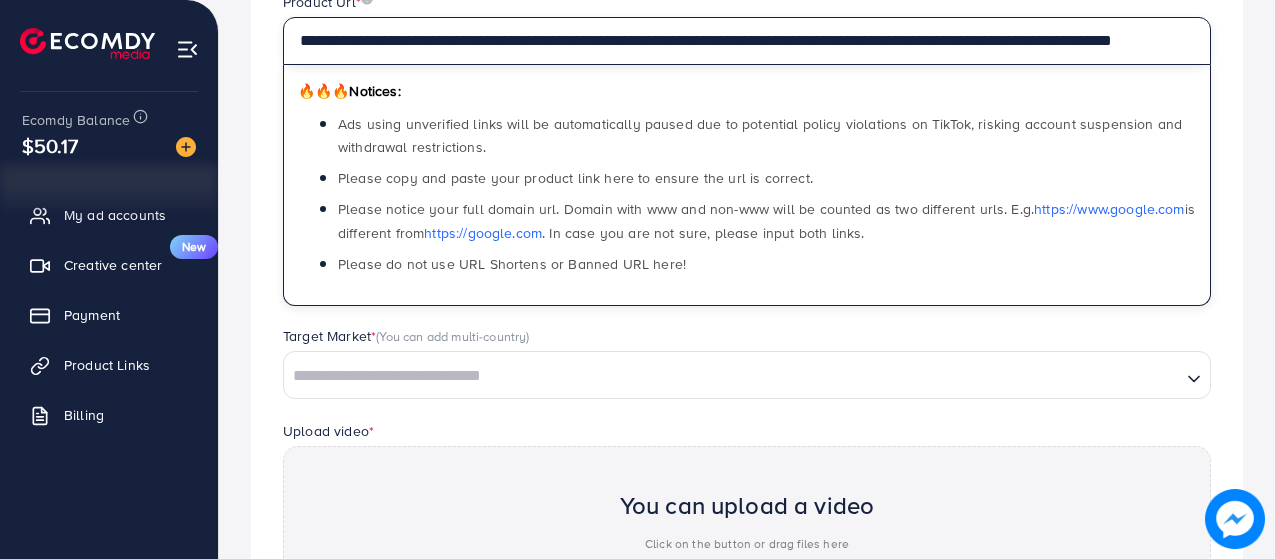 type on "**********" 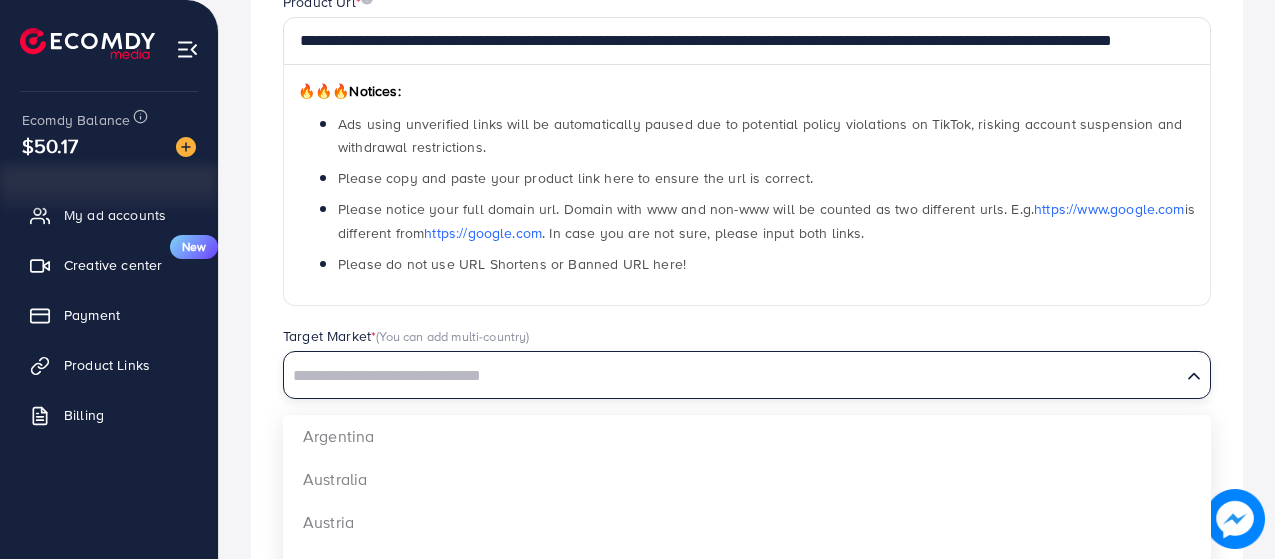 click at bounding box center (732, 376) 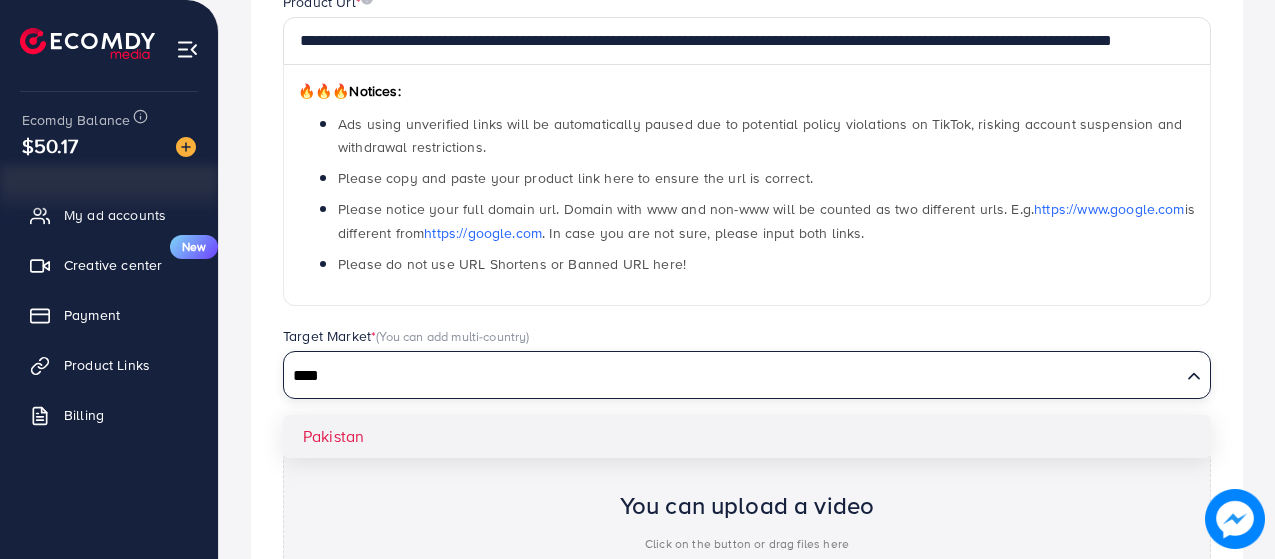 type on "****" 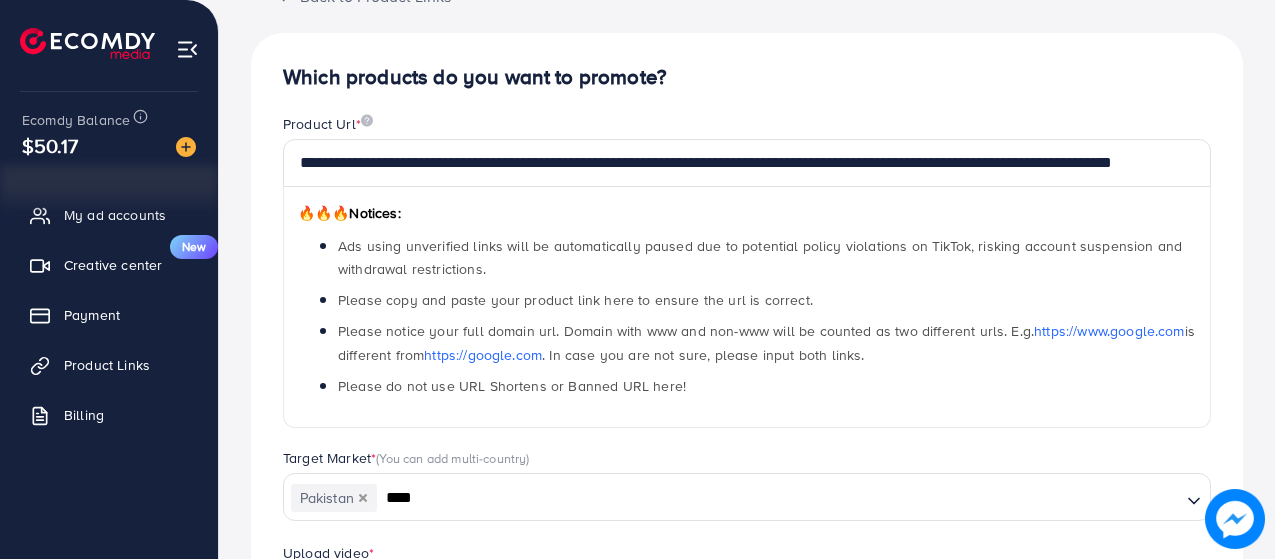 scroll, scrollTop: 0, scrollLeft: 0, axis: both 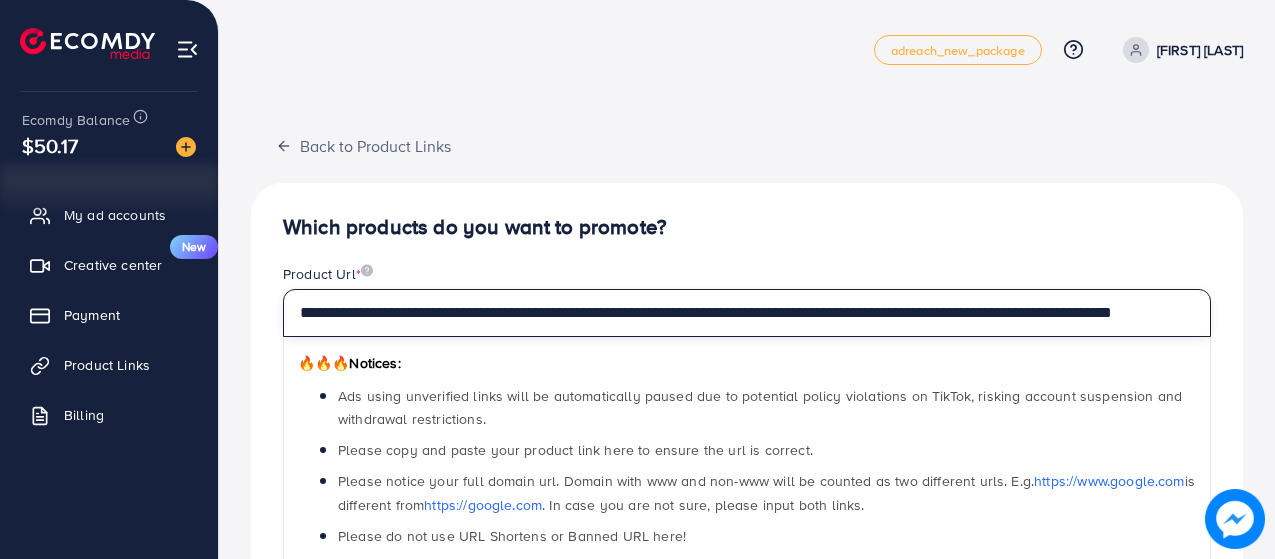 click on "**********" at bounding box center (747, 313) 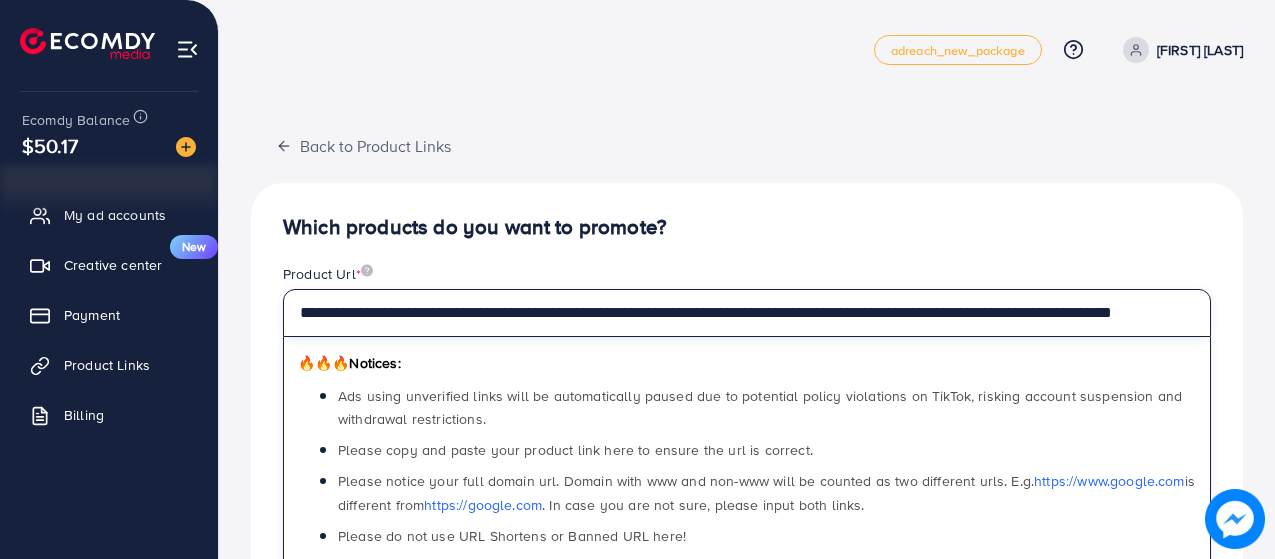 click on "**********" at bounding box center [747, 313] 